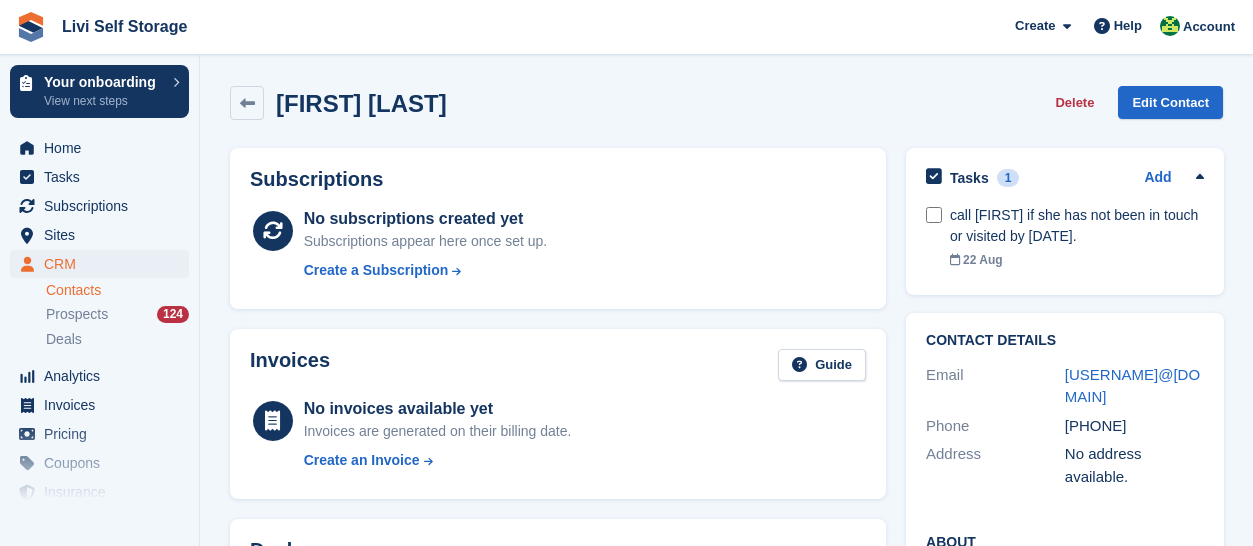 scroll, scrollTop: 0, scrollLeft: 0, axis: both 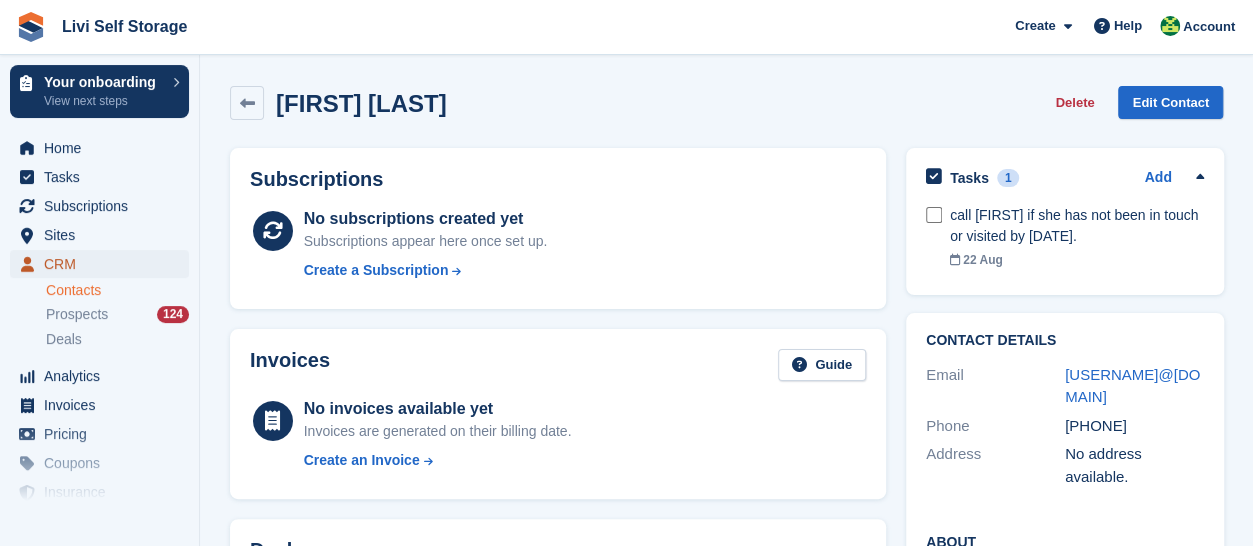 click on "CRM" at bounding box center [104, 264] 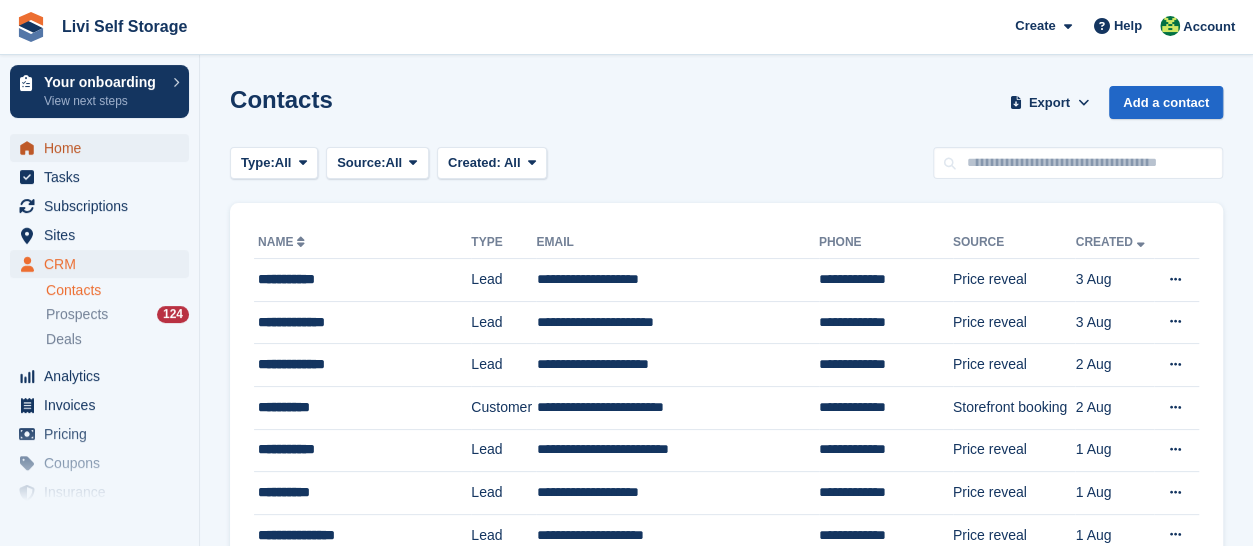 click on "Home" at bounding box center (104, 148) 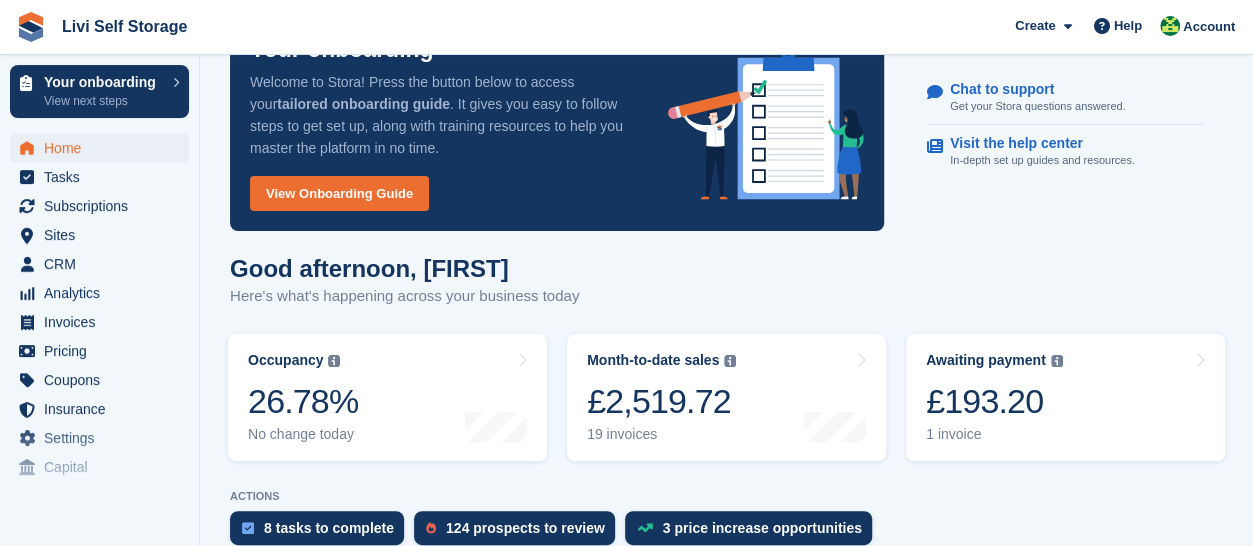 scroll, scrollTop: 100, scrollLeft: 0, axis: vertical 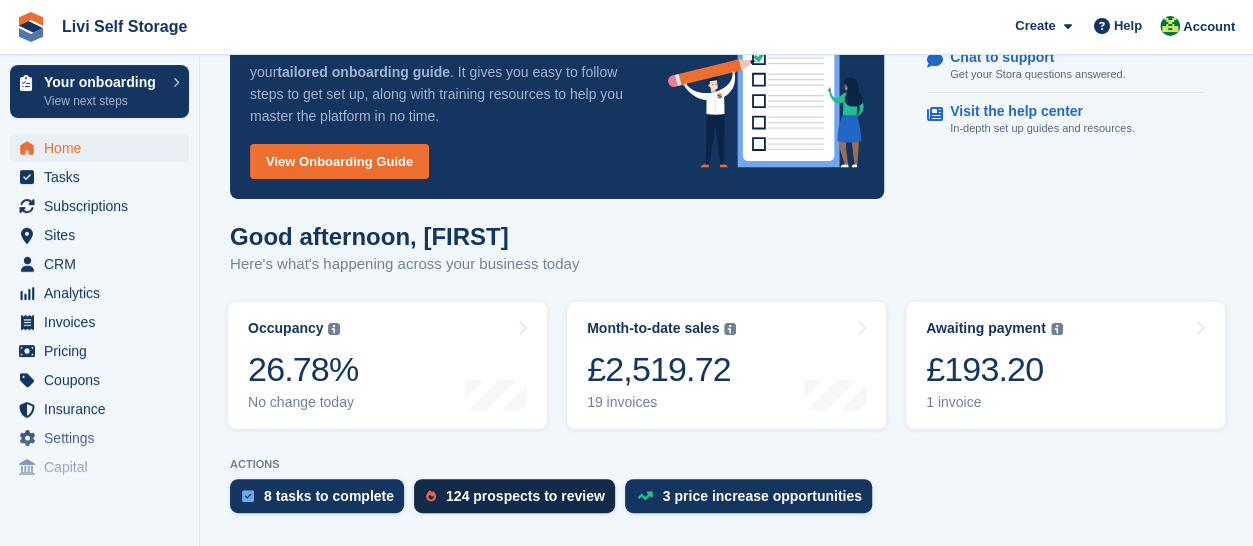 click on "124
prospects to review" at bounding box center [525, 496] 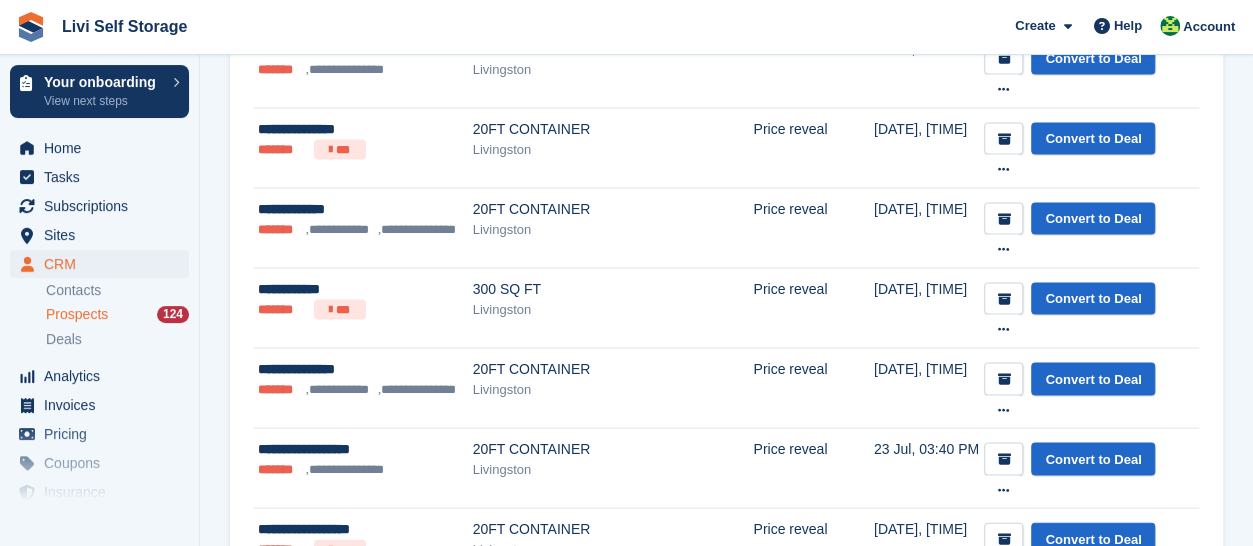 scroll, scrollTop: 1900, scrollLeft: 0, axis: vertical 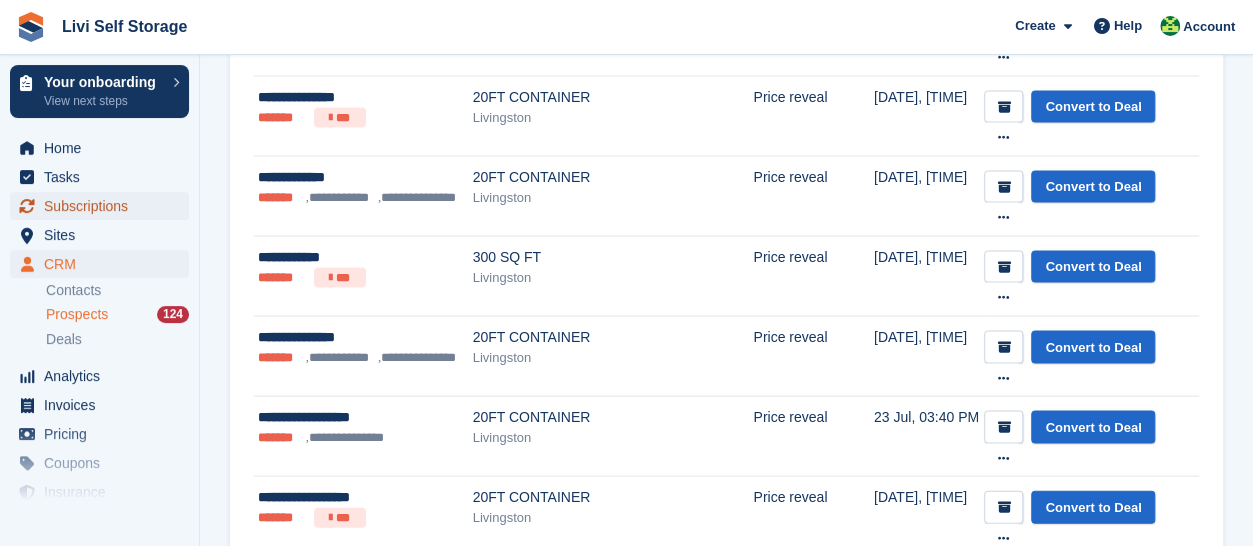 click on "Subscriptions" at bounding box center (104, 206) 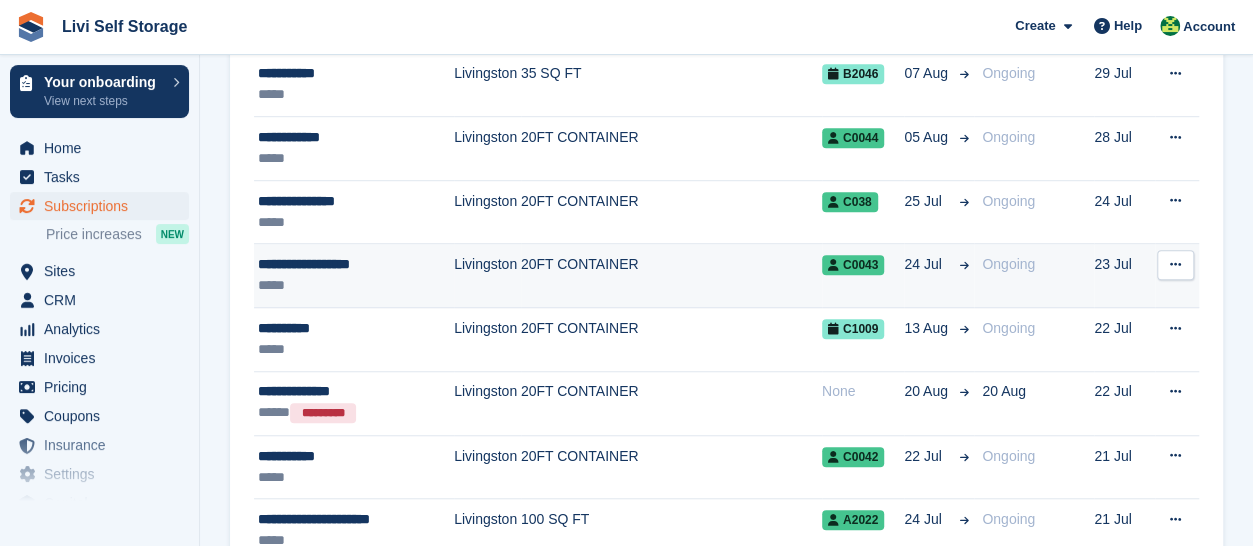 scroll, scrollTop: 700, scrollLeft: 0, axis: vertical 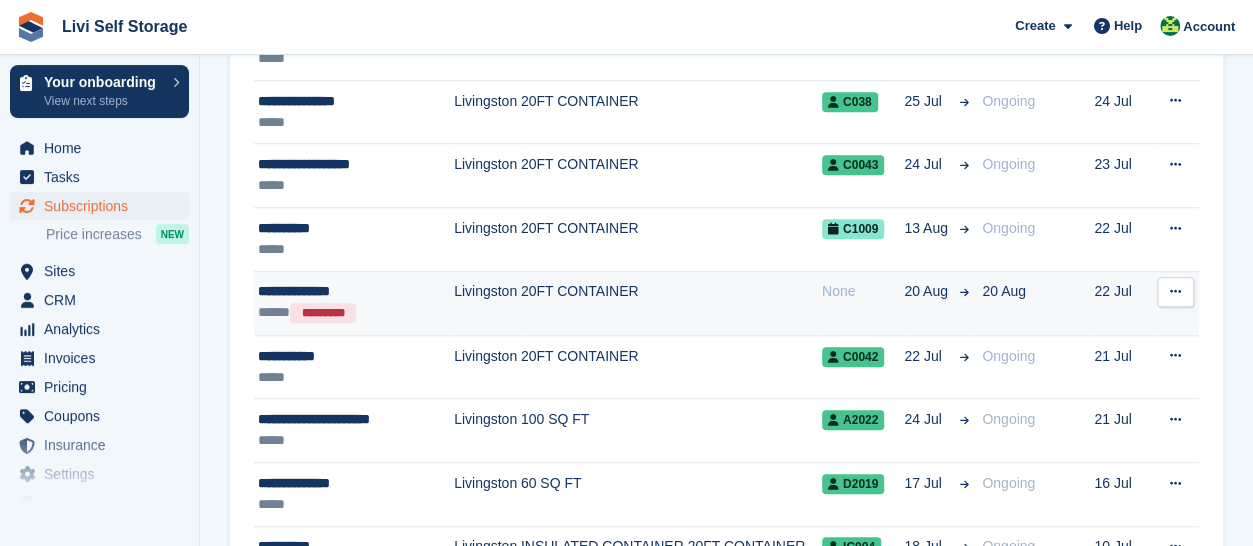 click on "***** *********" at bounding box center [350, 313] 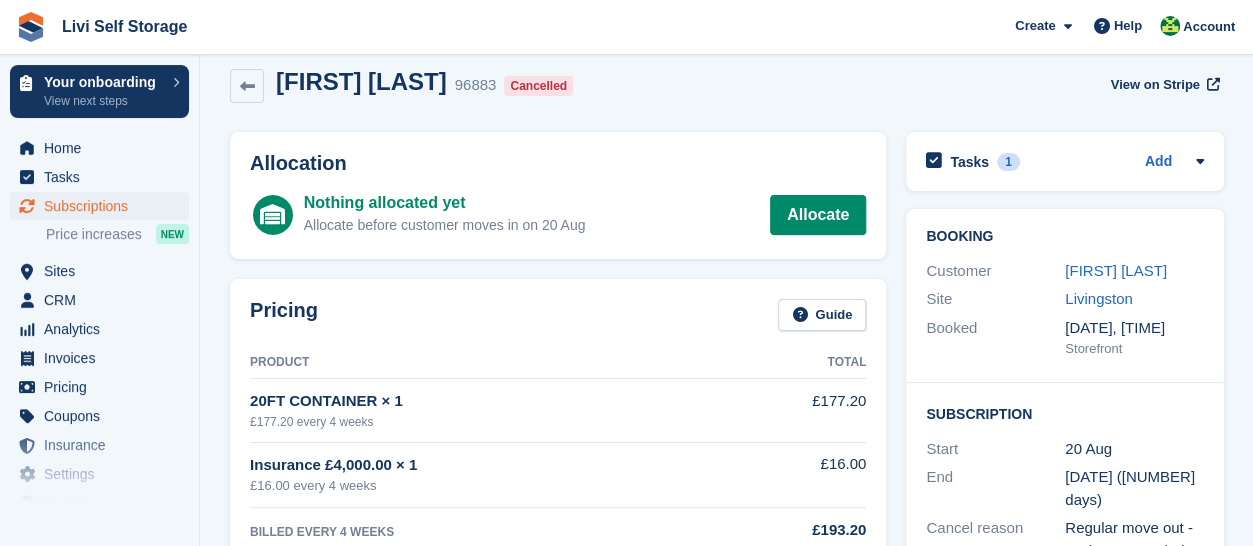scroll, scrollTop: 0, scrollLeft: 0, axis: both 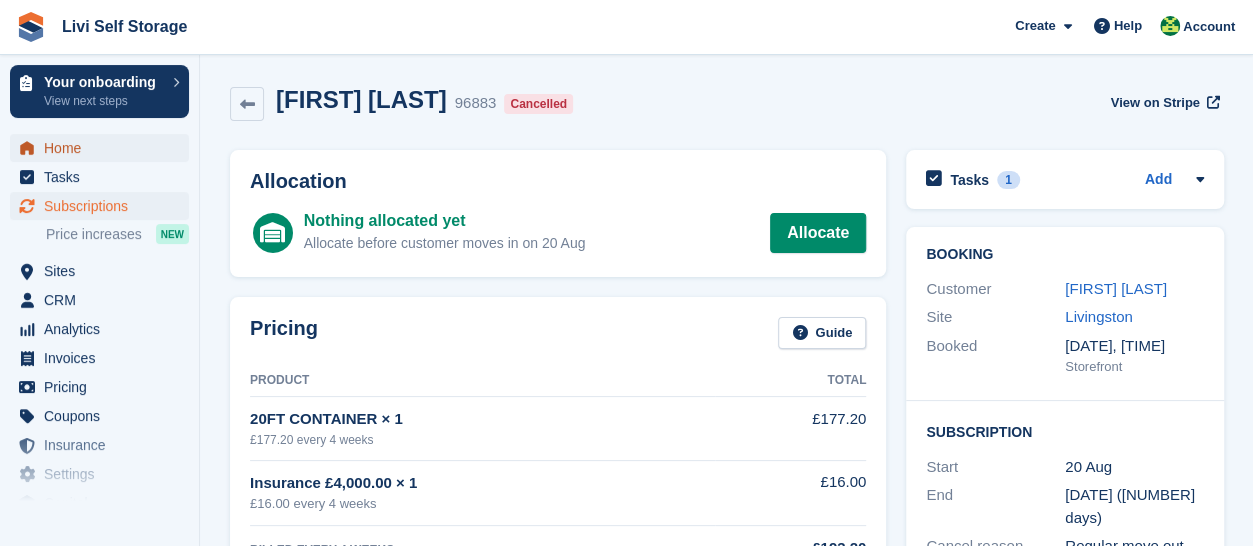 click on "Home" at bounding box center [104, 148] 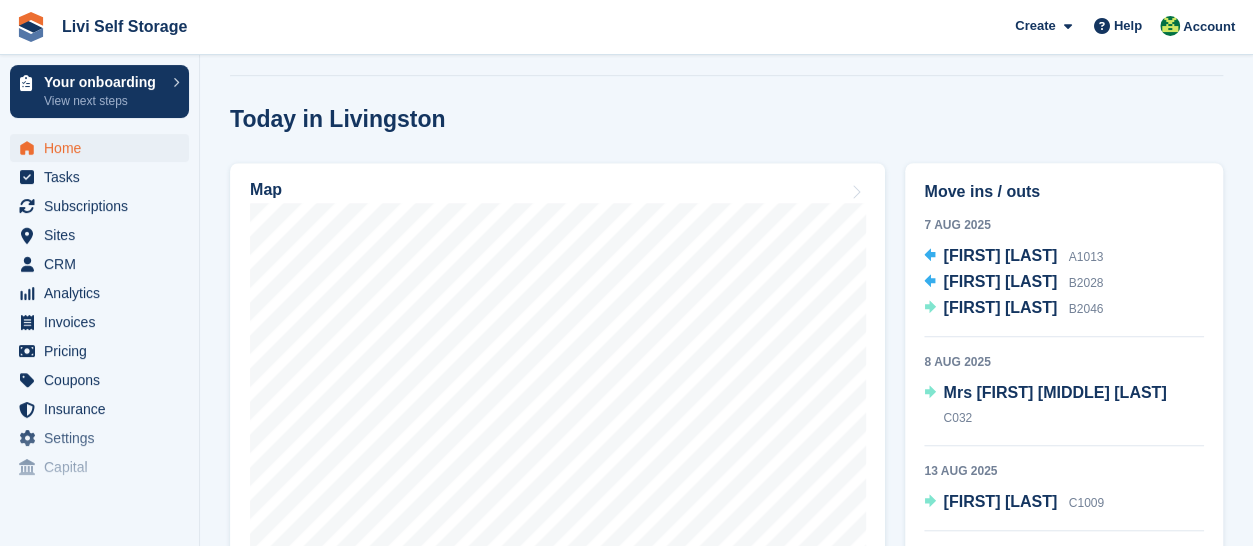scroll, scrollTop: 600, scrollLeft: 0, axis: vertical 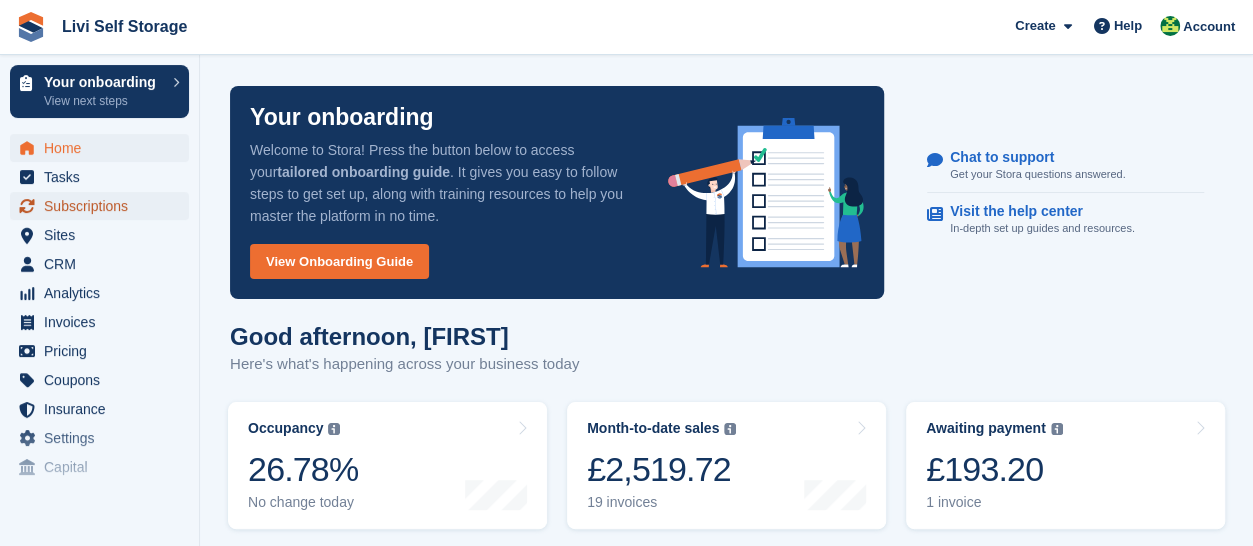 click on "Subscriptions" at bounding box center [104, 206] 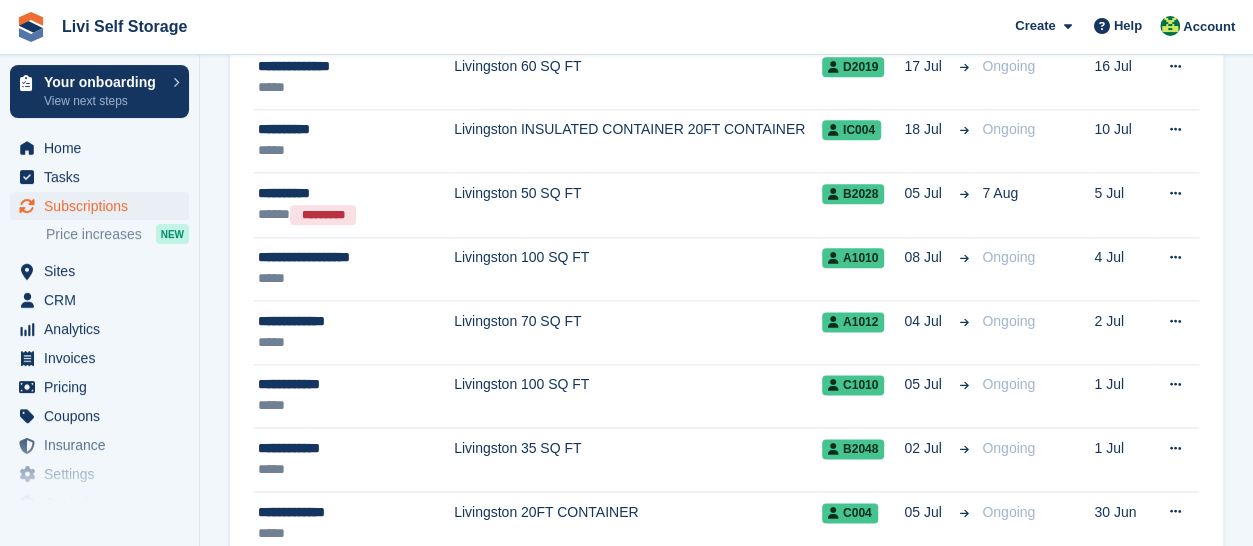 scroll, scrollTop: 1200, scrollLeft: 0, axis: vertical 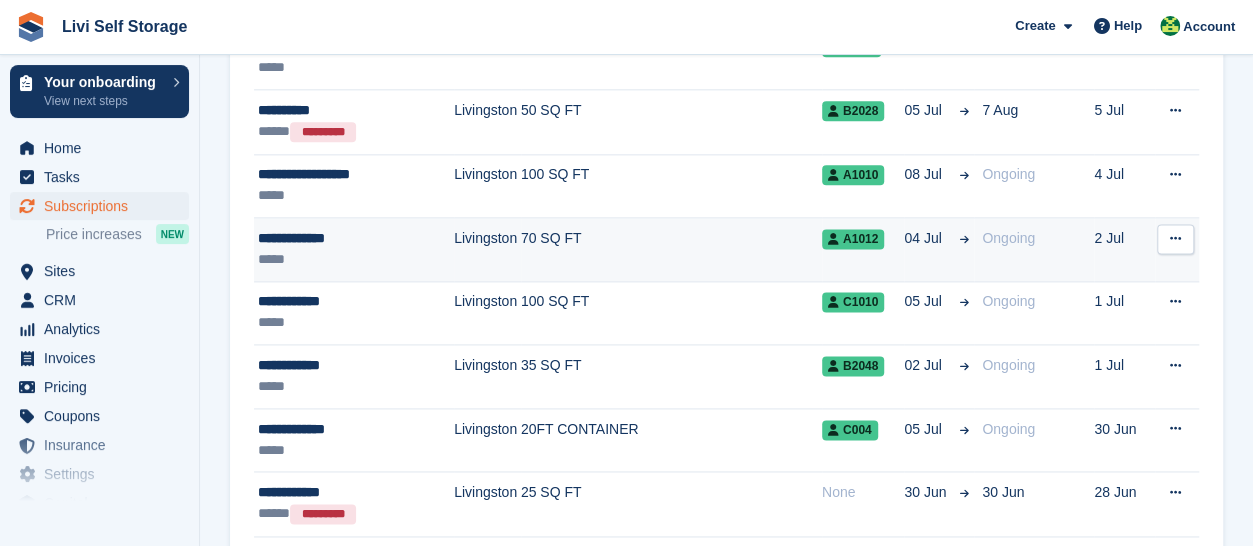 click on "**********" at bounding box center (350, 238) 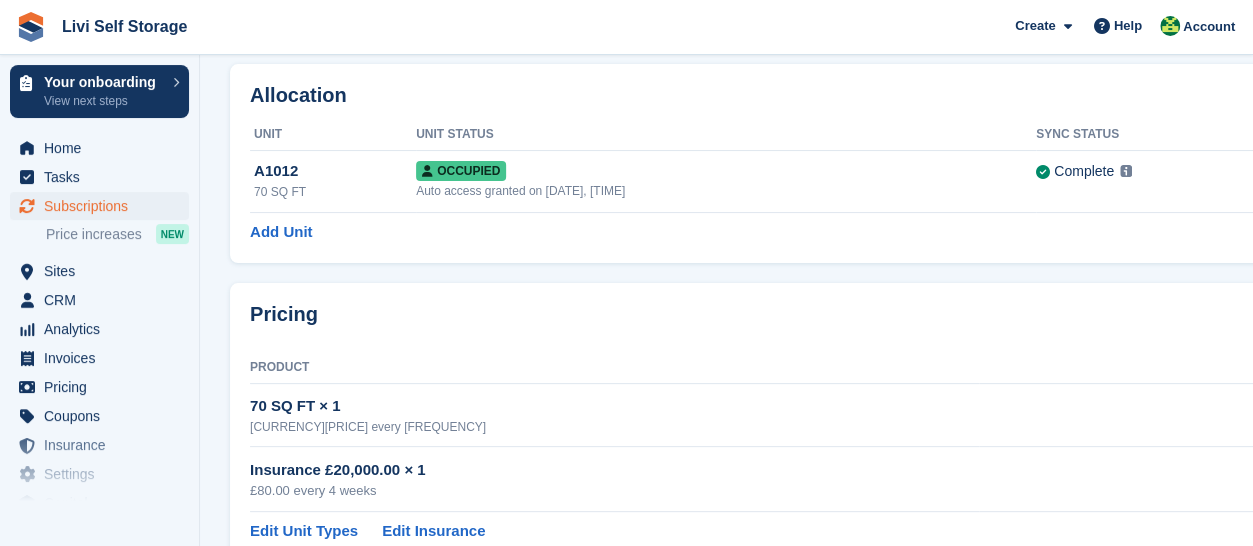 scroll, scrollTop: 0, scrollLeft: 0, axis: both 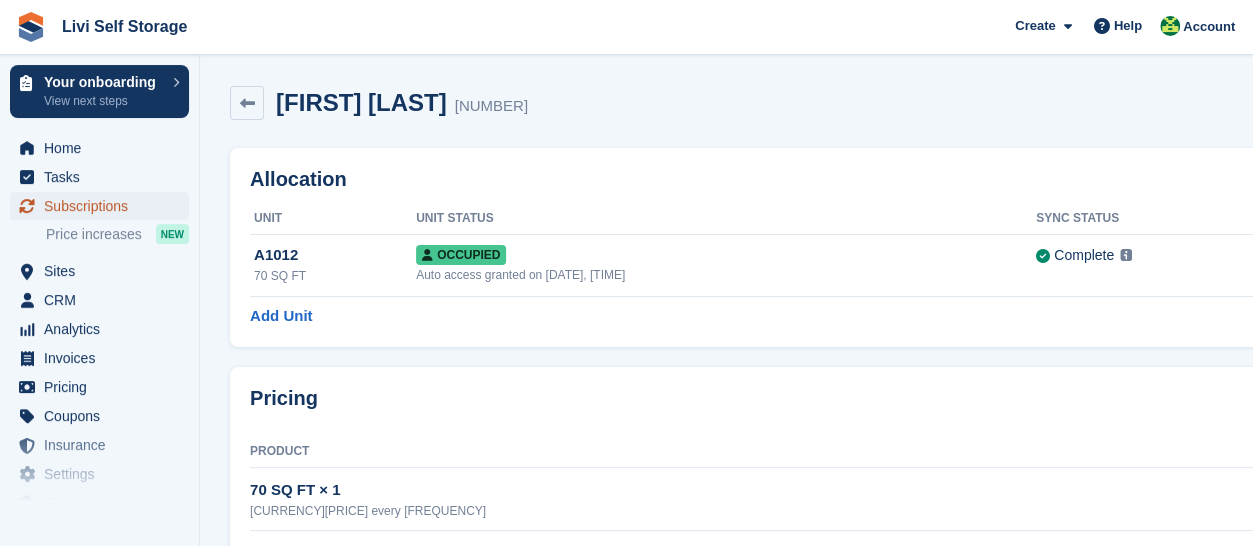 click on "Subscriptions" at bounding box center (104, 206) 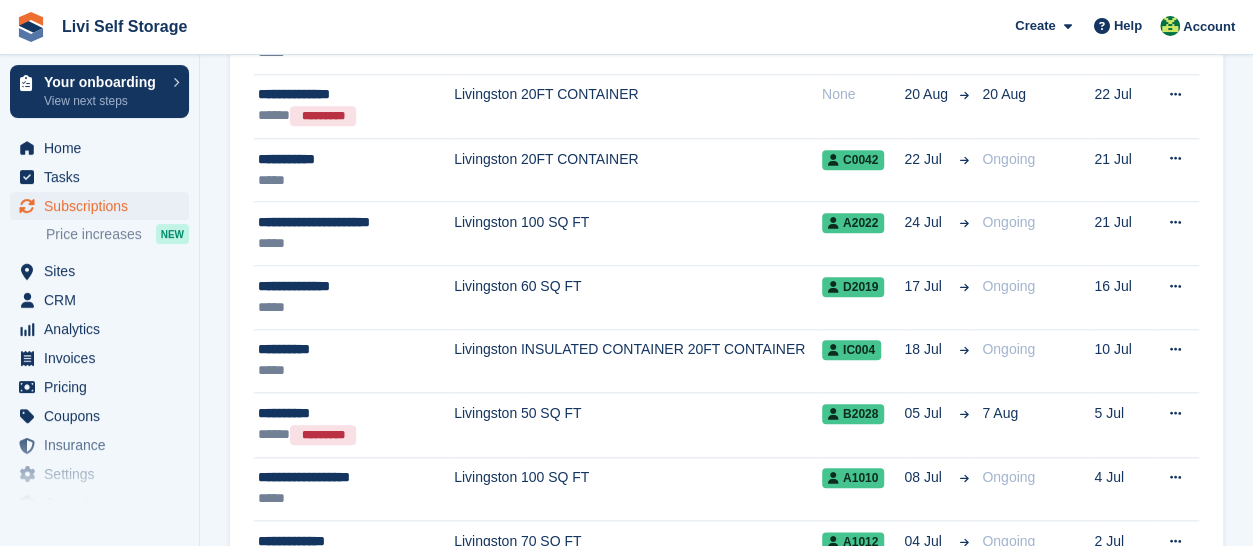 scroll, scrollTop: 1000, scrollLeft: 0, axis: vertical 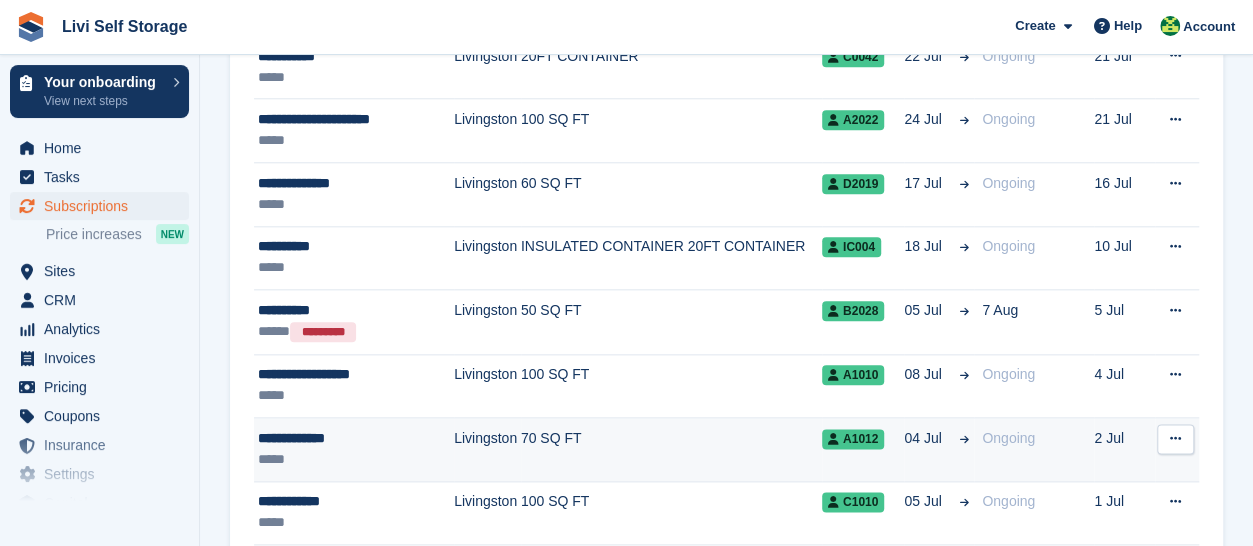 click on "**********" at bounding box center (350, 438) 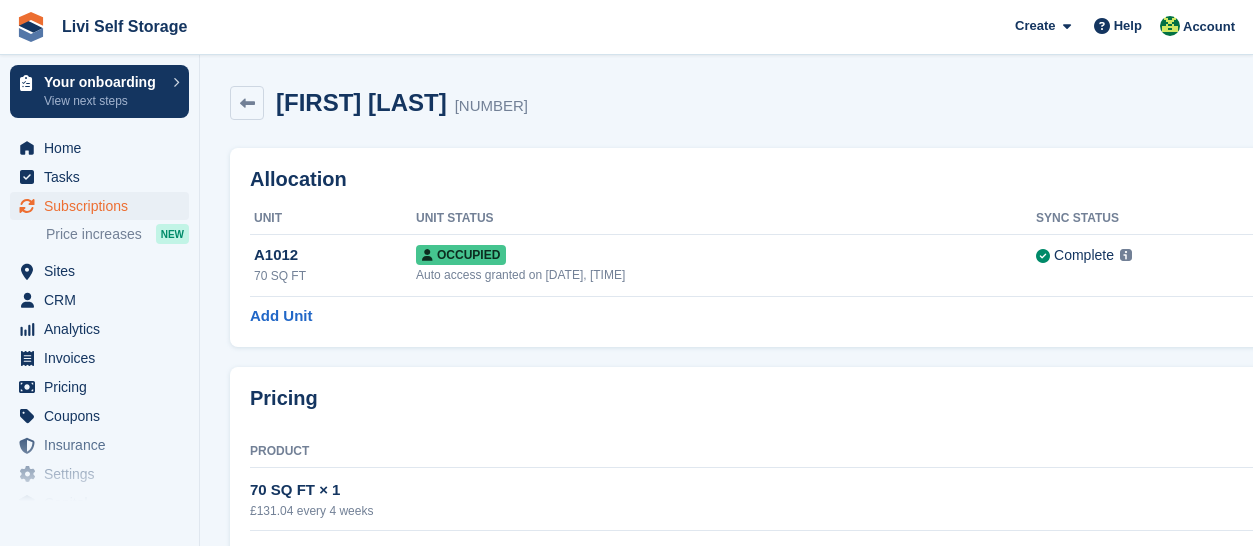 scroll, scrollTop: 0, scrollLeft: 0, axis: both 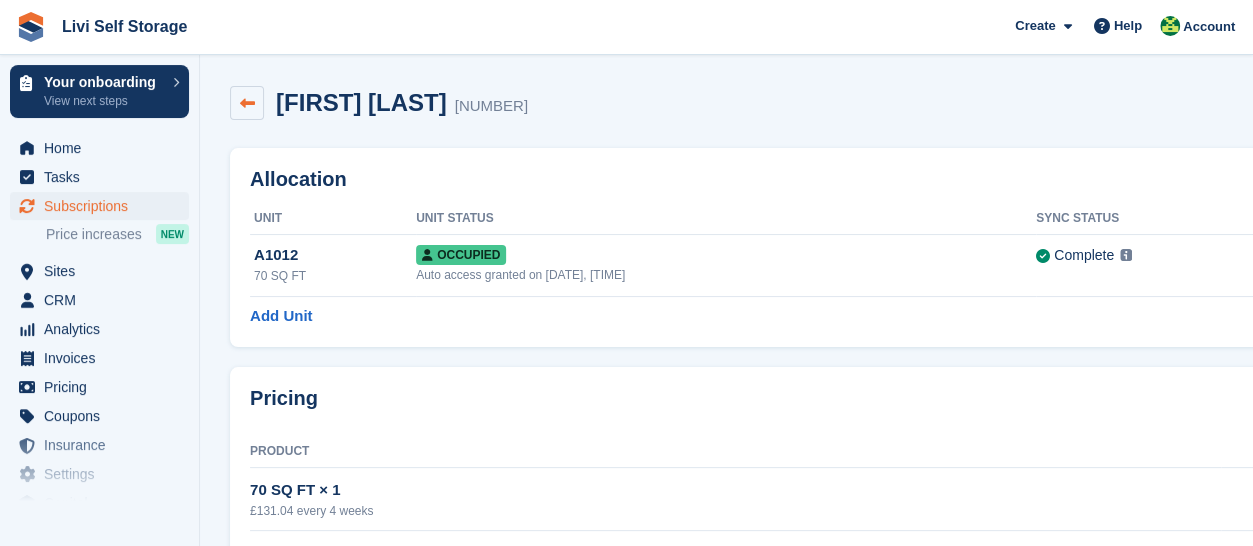 click at bounding box center (247, 103) 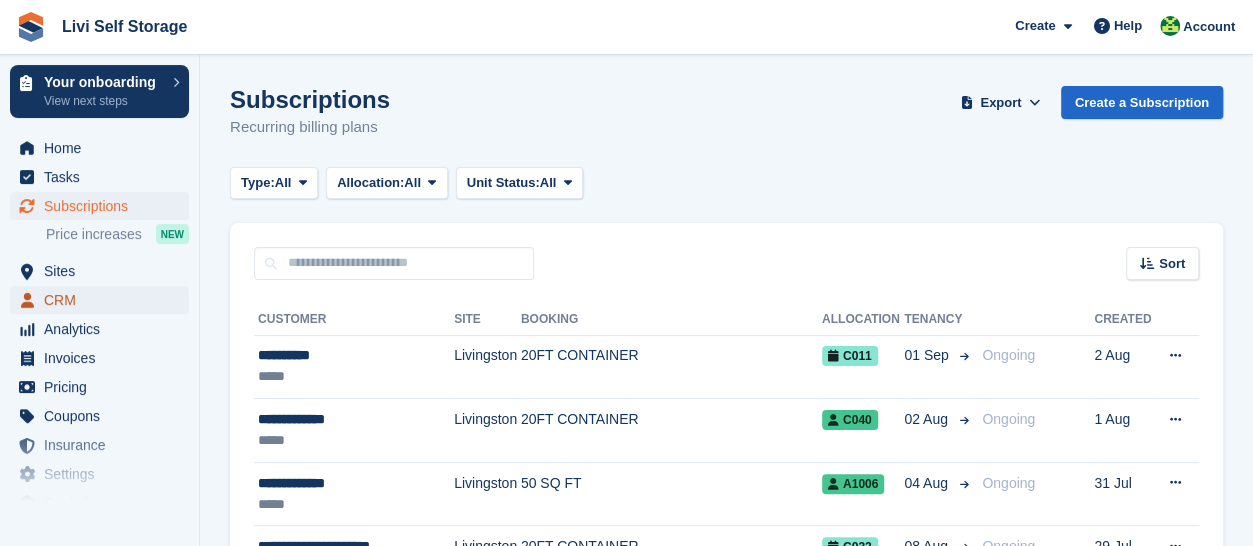click on "CRM" at bounding box center [104, 300] 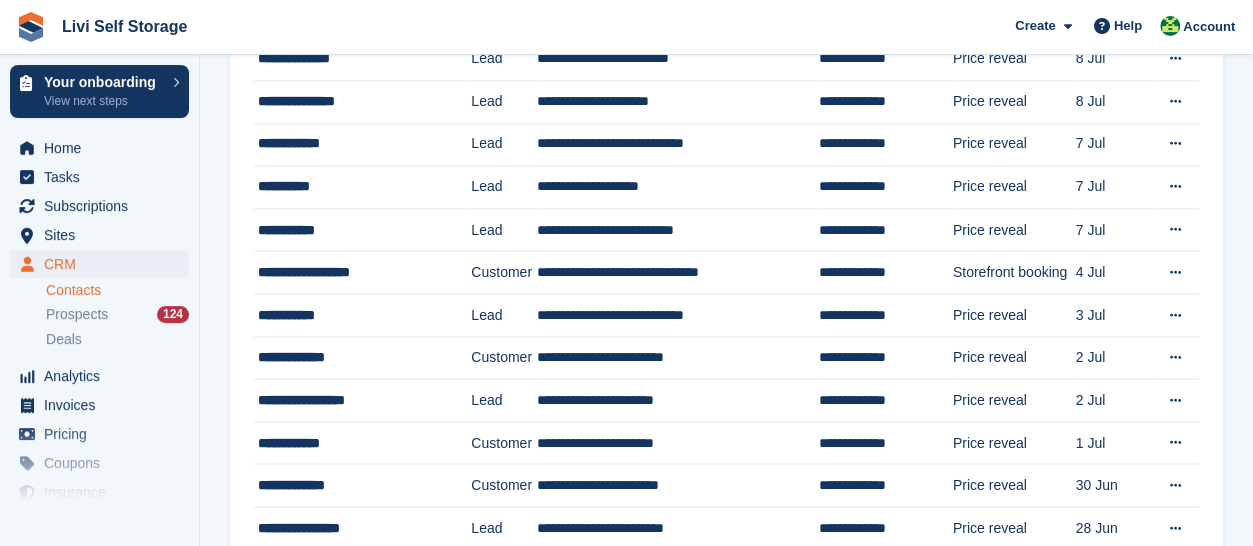 scroll, scrollTop: 1700, scrollLeft: 0, axis: vertical 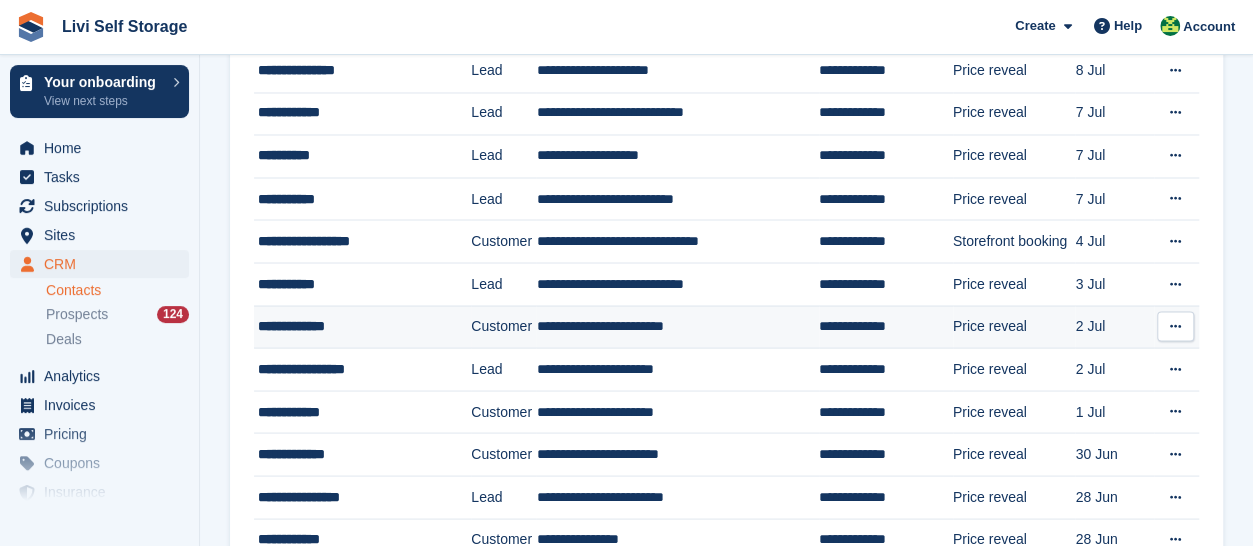 click on "**********" at bounding box center [357, 325] 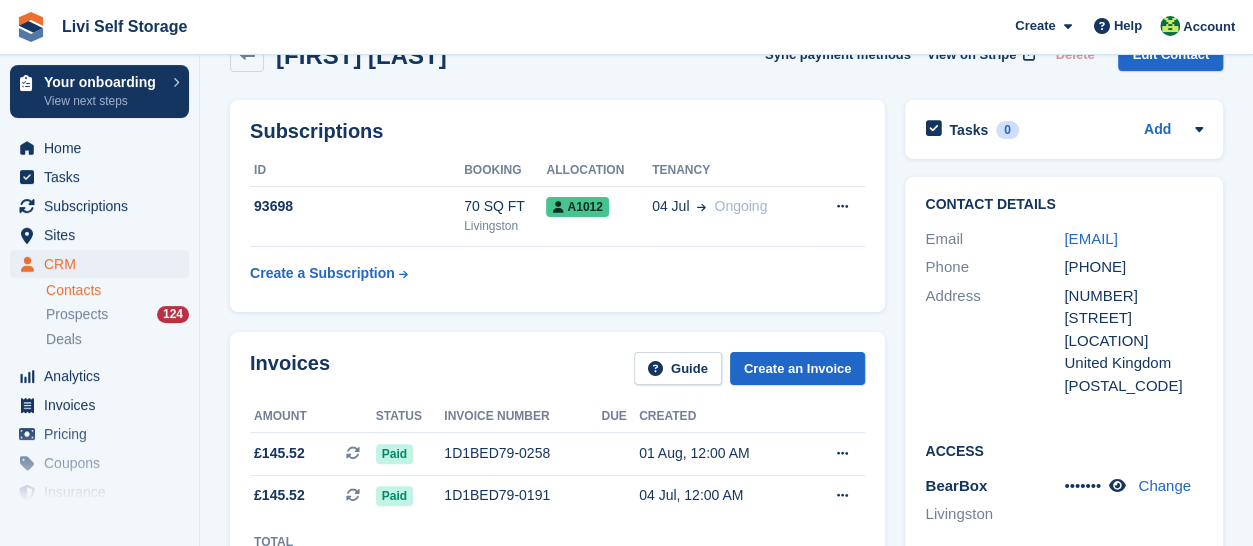 scroll, scrollTop: 17, scrollLeft: 0, axis: vertical 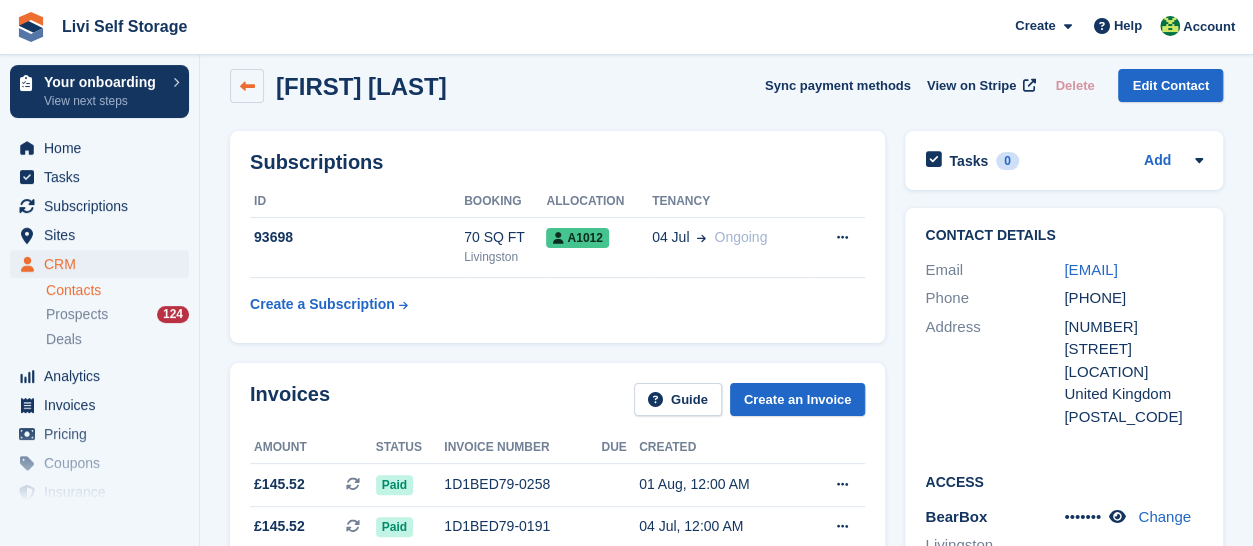 click at bounding box center [247, 86] 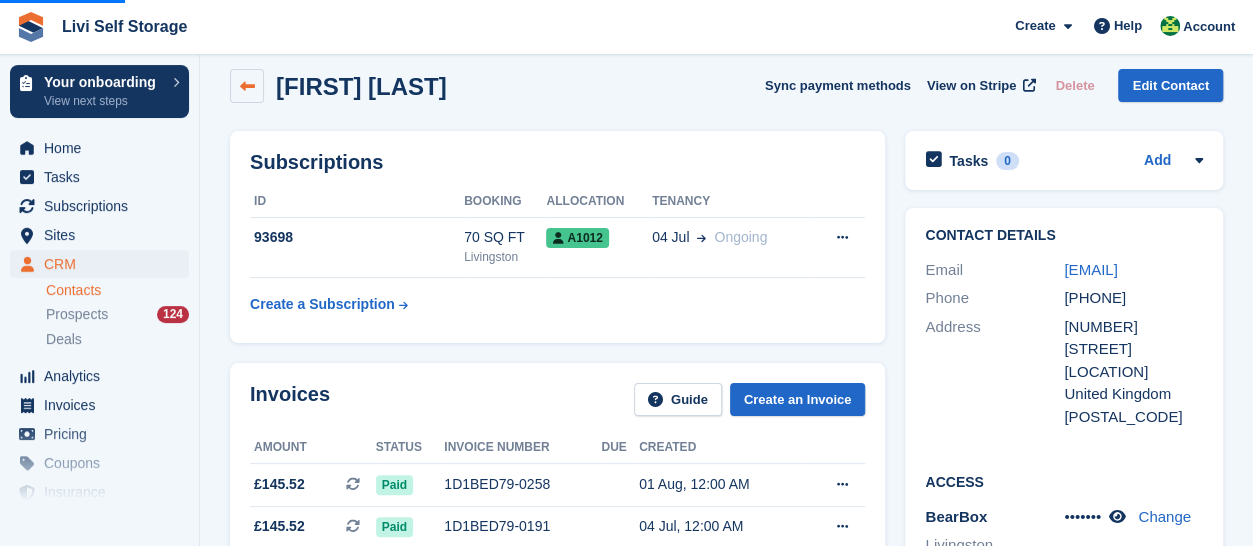 scroll, scrollTop: 0, scrollLeft: 0, axis: both 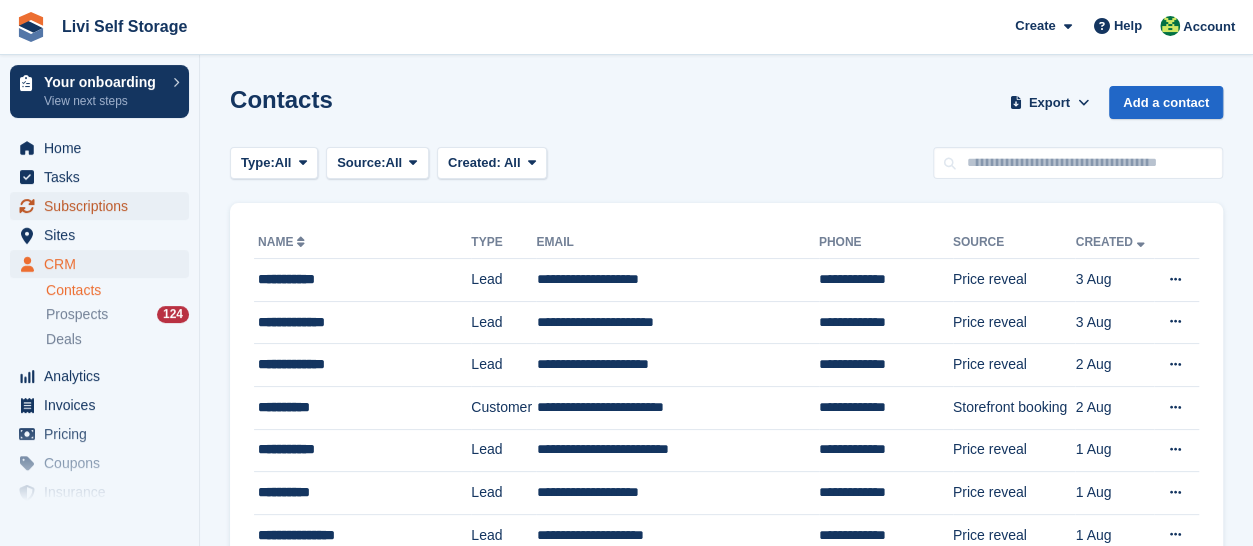 click on "Subscriptions" at bounding box center (104, 206) 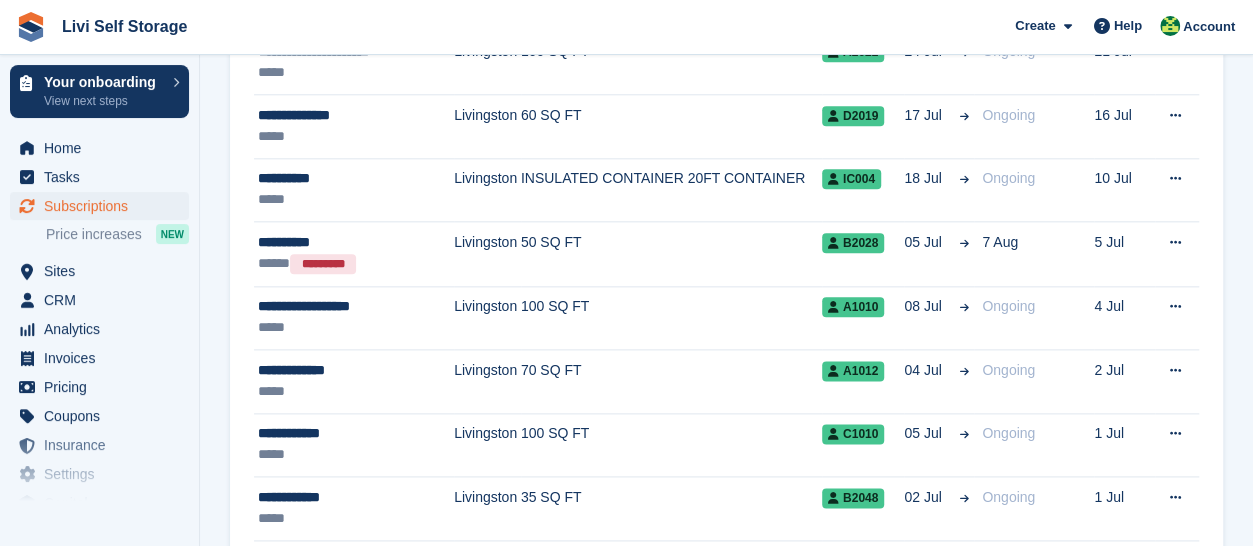 scroll, scrollTop: 1100, scrollLeft: 0, axis: vertical 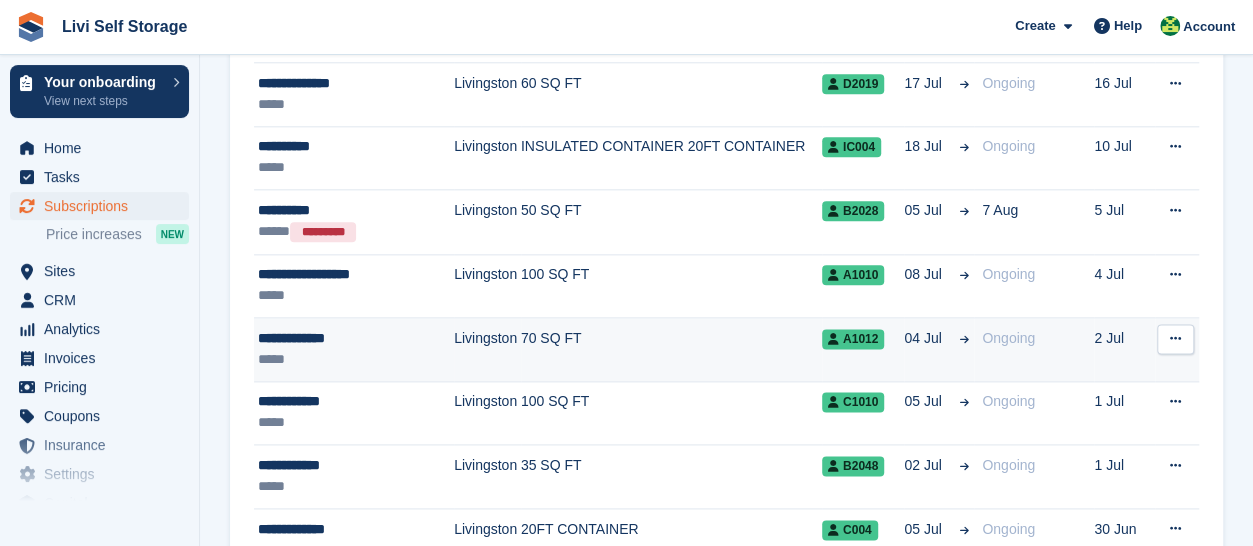 click on "**********" at bounding box center (350, 338) 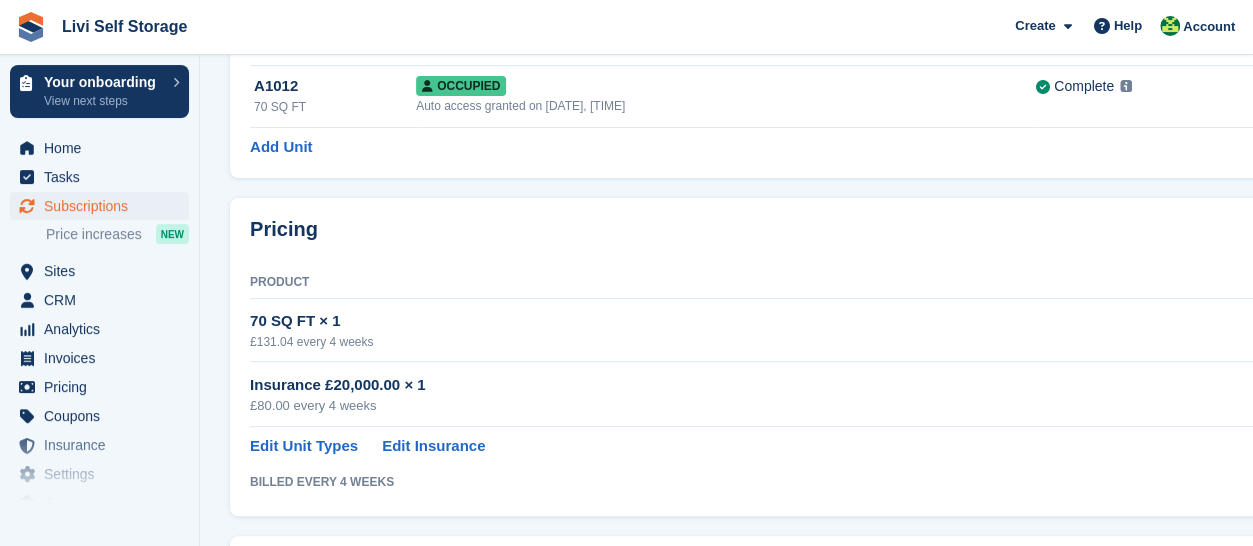 scroll, scrollTop: 200, scrollLeft: 0, axis: vertical 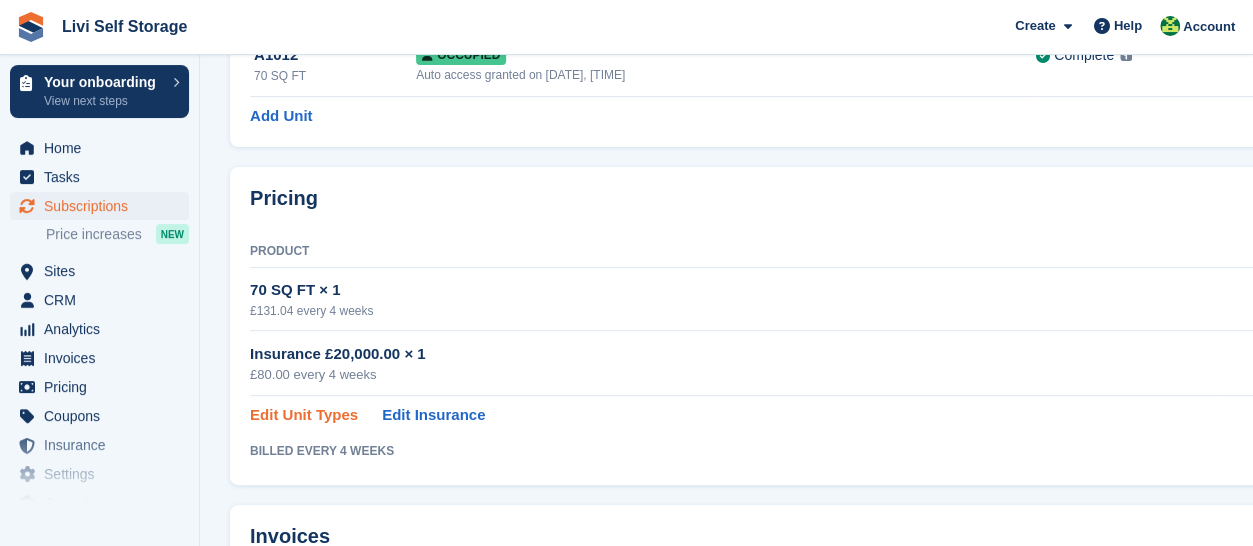 click on "Edit Unit Types" at bounding box center (304, 415) 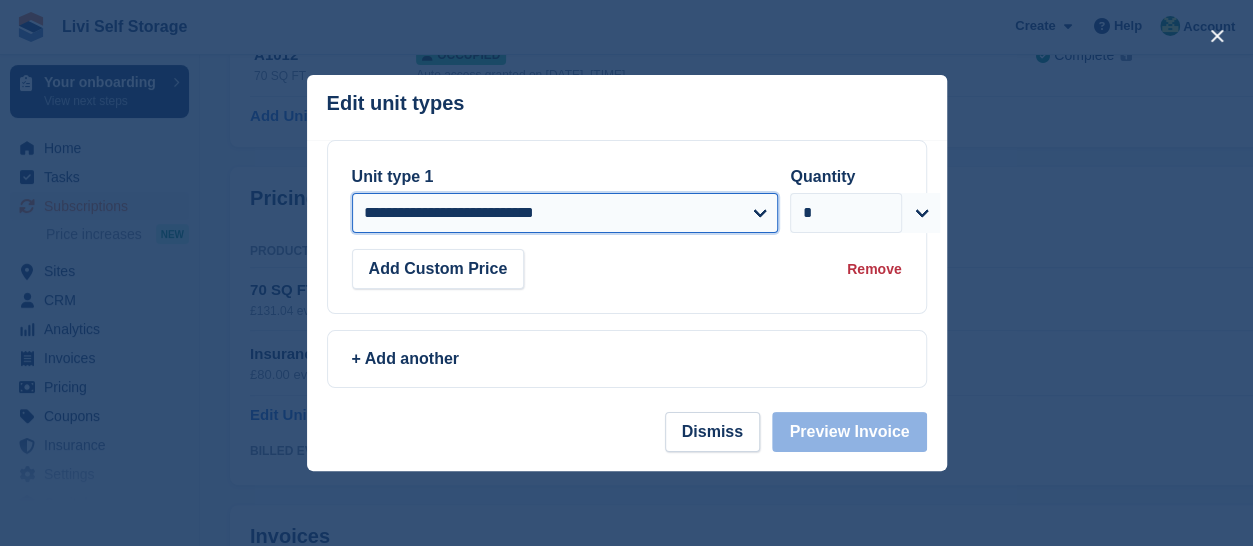click on "**********" at bounding box center [565, 213] 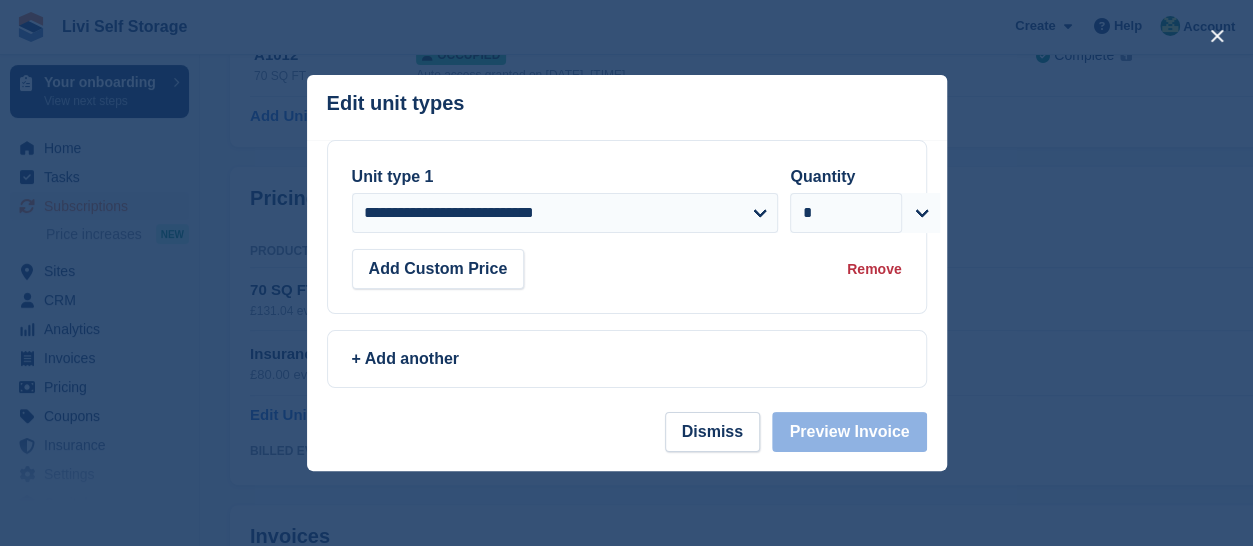click at bounding box center (626, 273) 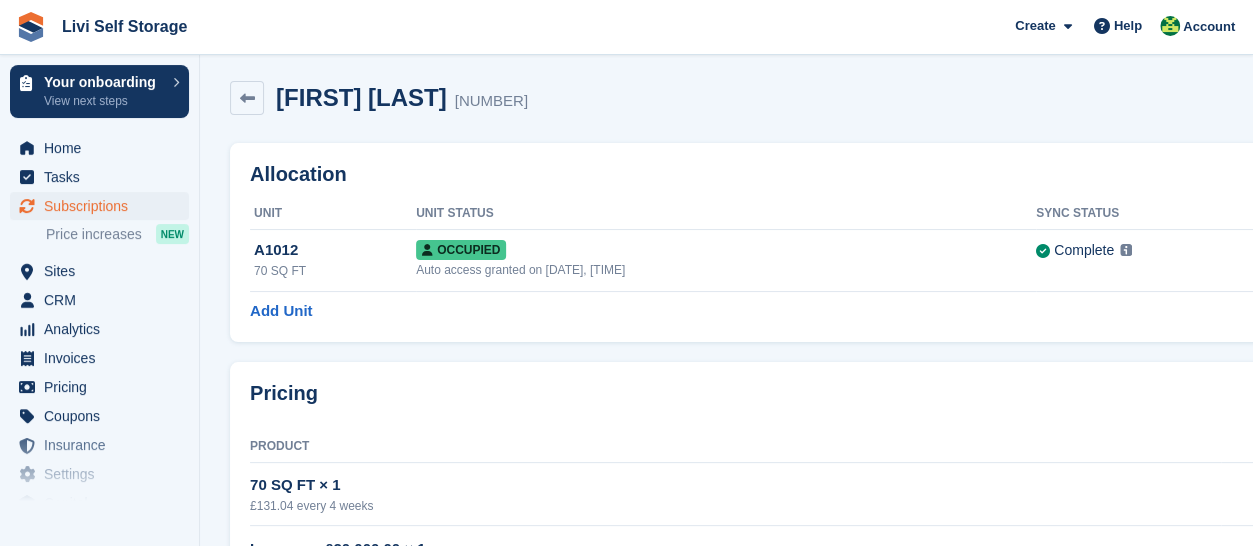 scroll, scrollTop: 0, scrollLeft: 0, axis: both 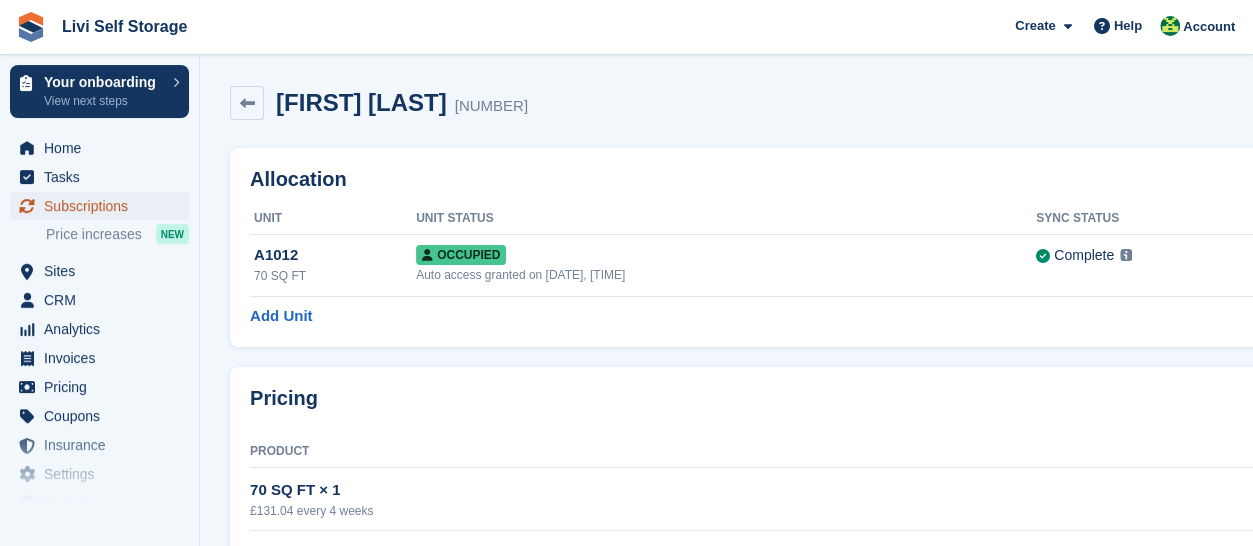 click on "Subscriptions" at bounding box center (104, 206) 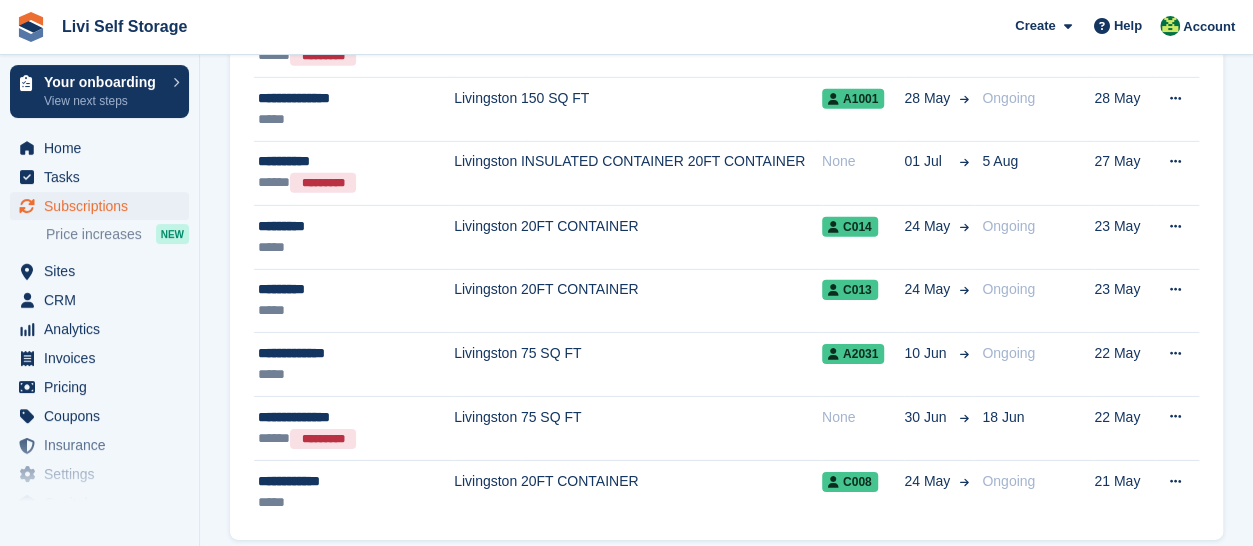 scroll, scrollTop: 3060, scrollLeft: 0, axis: vertical 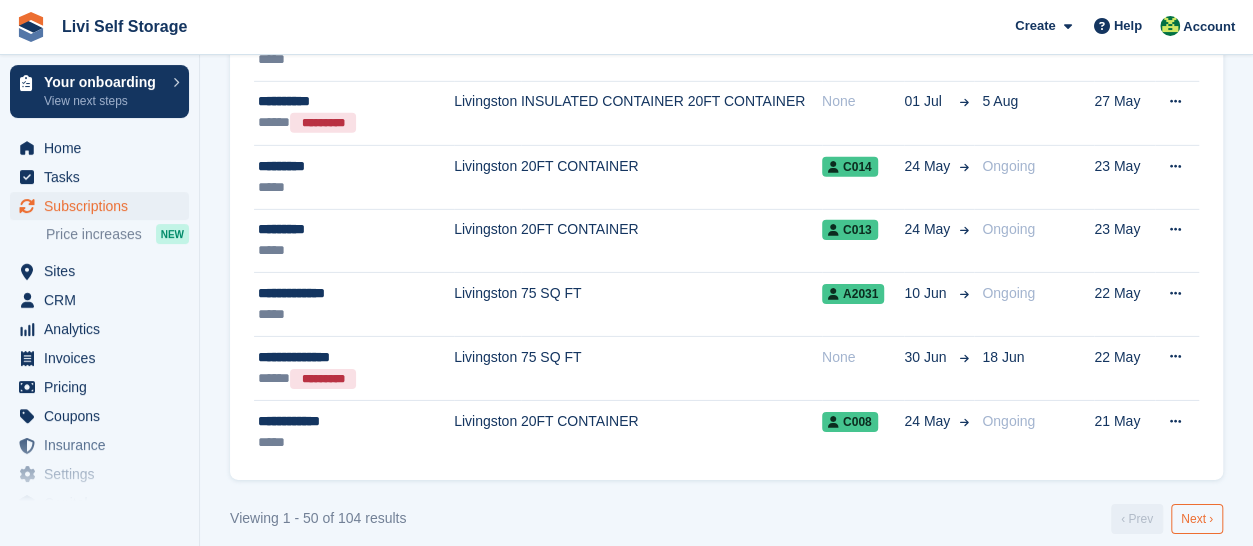 click on "Next ›" at bounding box center (1197, 519) 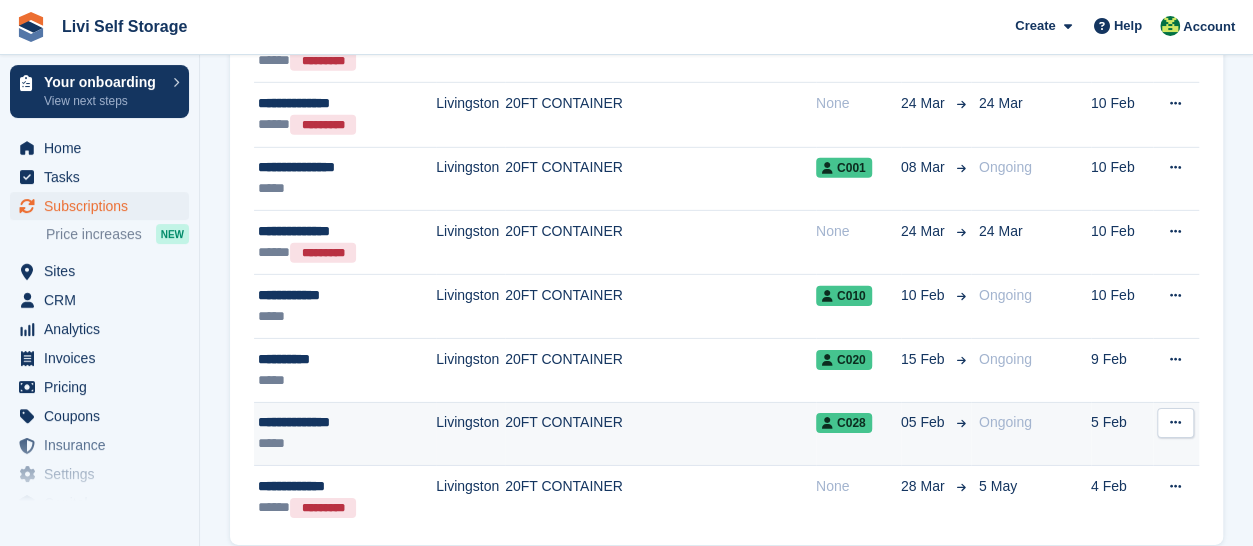 scroll, scrollTop: 3066, scrollLeft: 0, axis: vertical 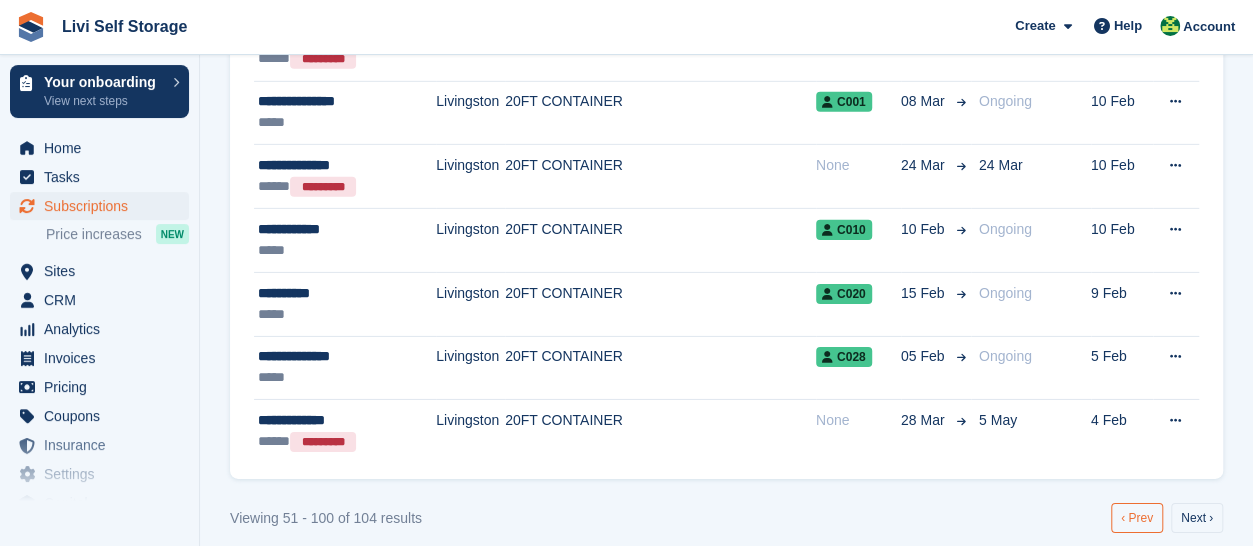 click on "‹ Prev" at bounding box center (1137, 518) 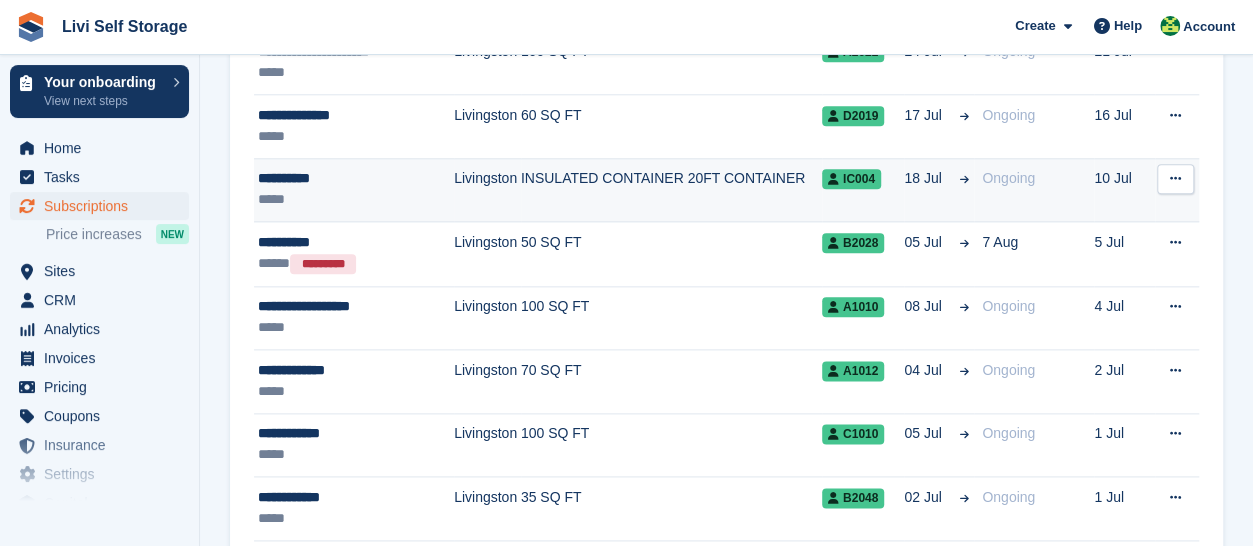 scroll, scrollTop: 1100, scrollLeft: 0, axis: vertical 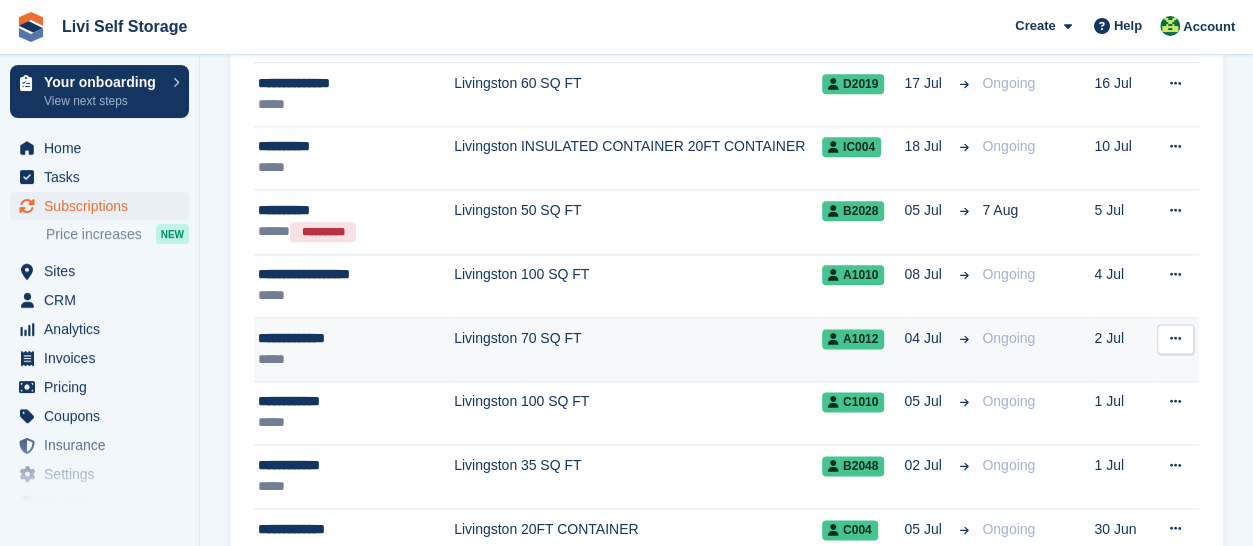 click on "**********" at bounding box center [350, 338] 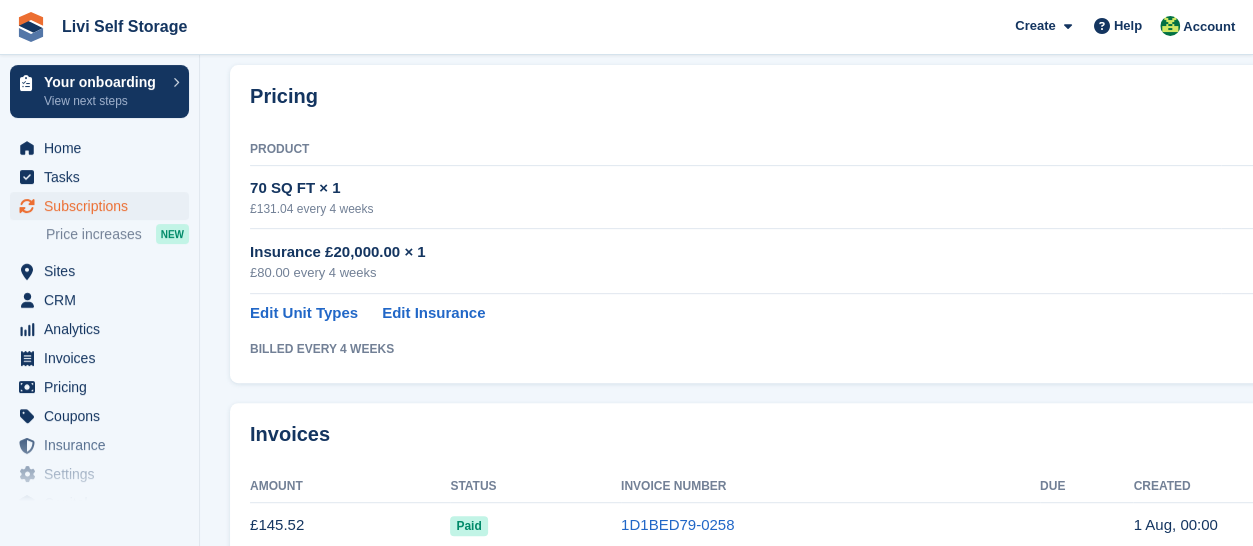 scroll, scrollTop: 300, scrollLeft: 0, axis: vertical 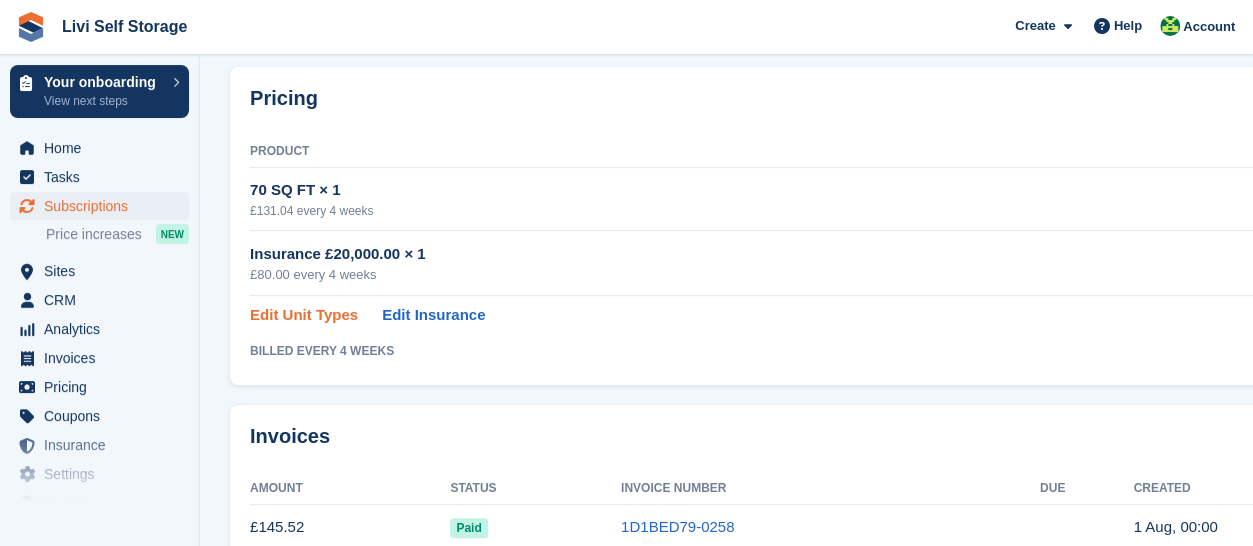 click on "Edit Unit Types" at bounding box center (304, 315) 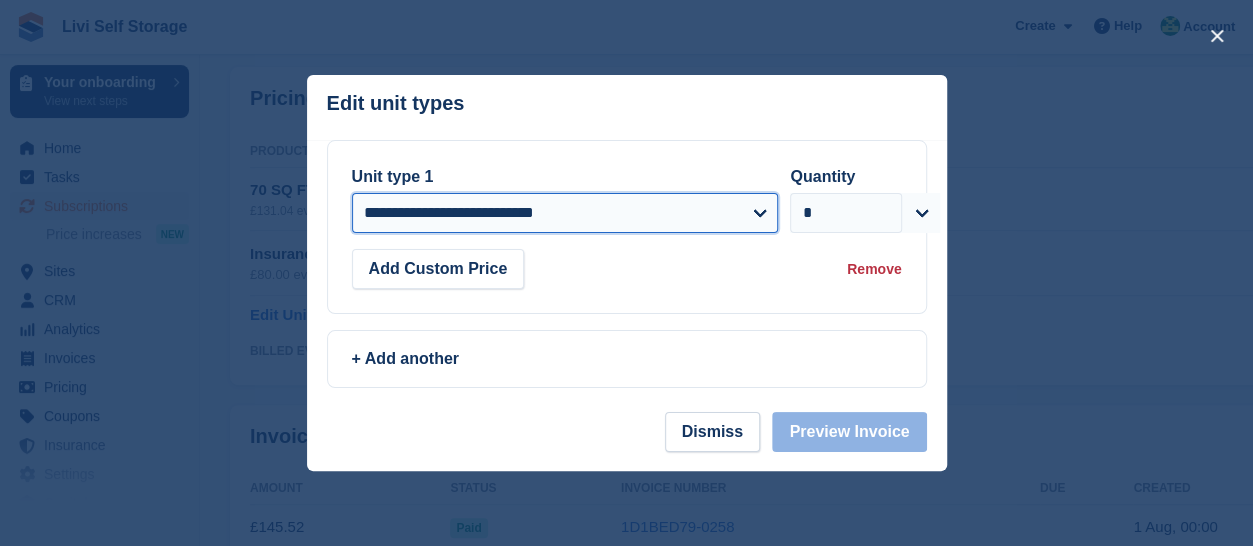 click on "**********" at bounding box center [565, 213] 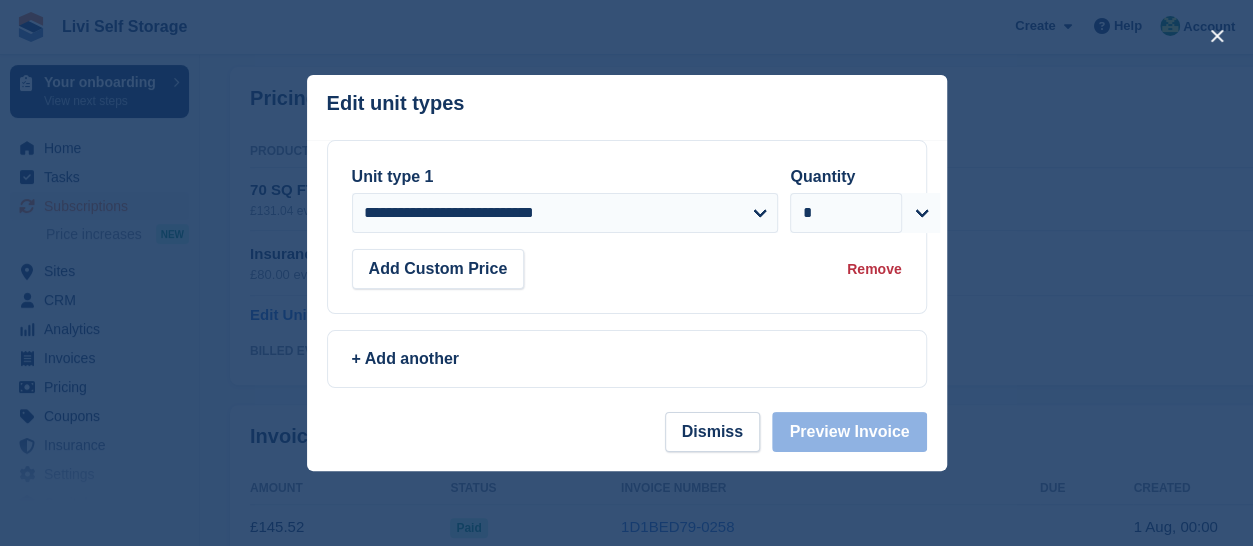 click at bounding box center (626, 273) 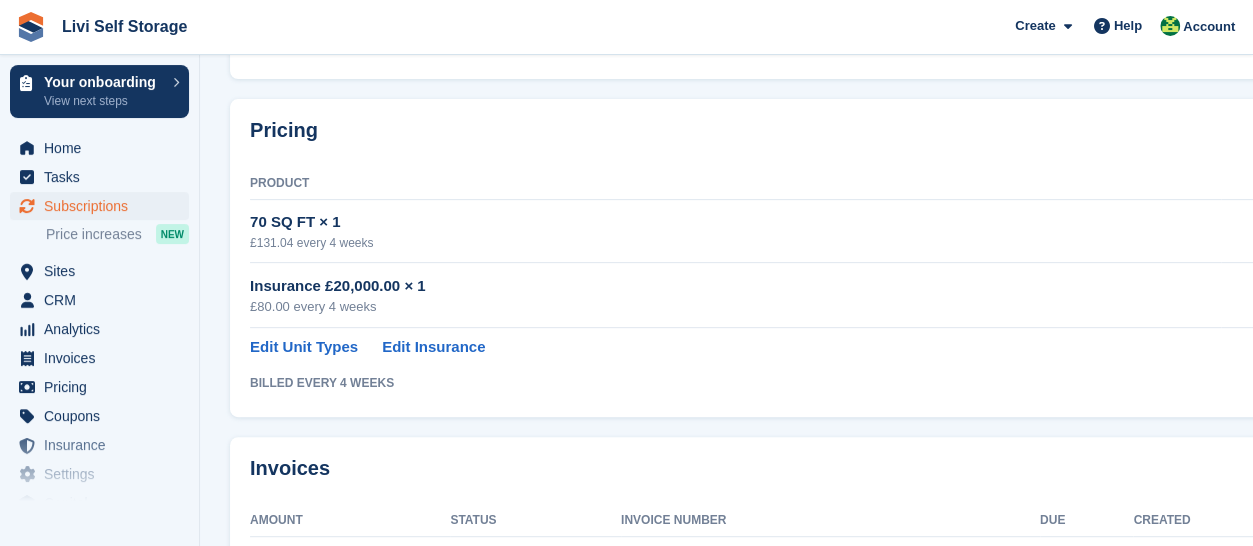 scroll, scrollTop: 300, scrollLeft: 0, axis: vertical 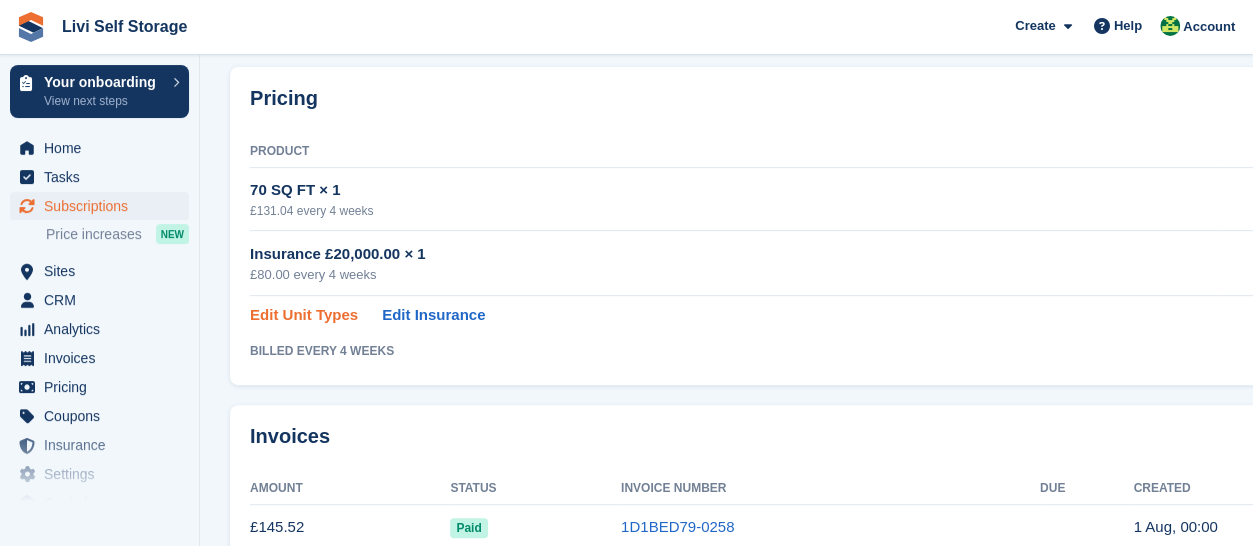 click on "Edit Unit Types" at bounding box center (304, 315) 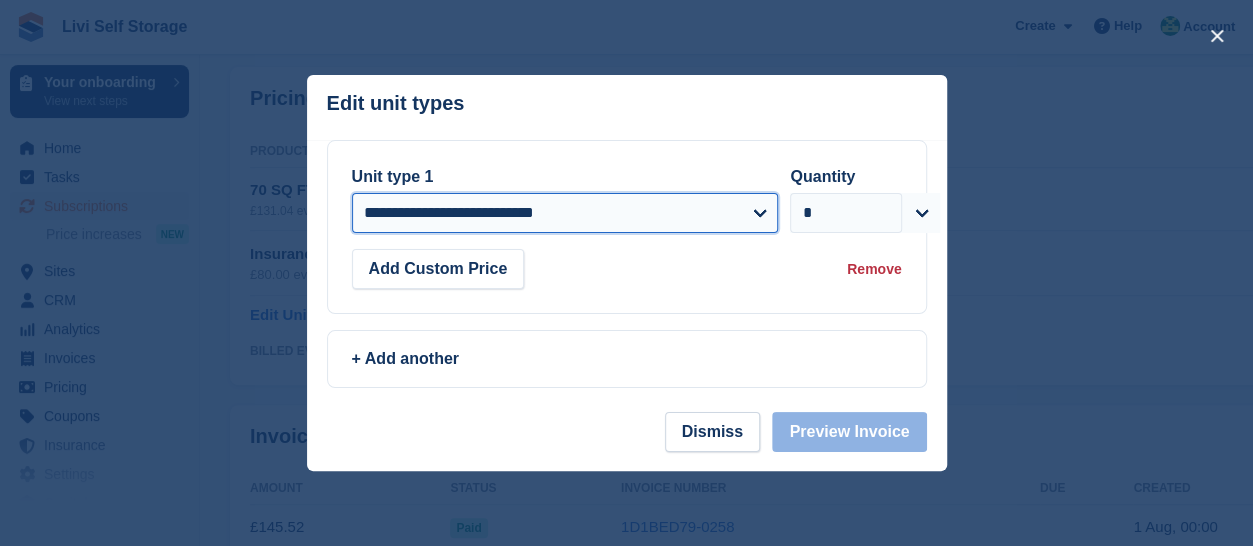 click on "**********" at bounding box center [565, 213] 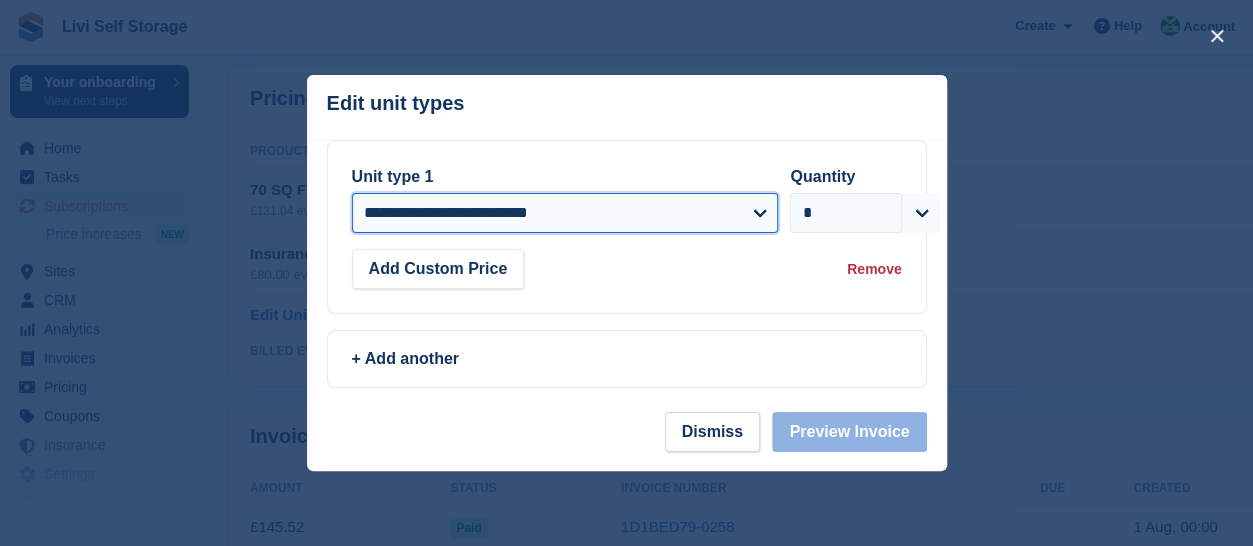 click on "**********" at bounding box center [565, 213] 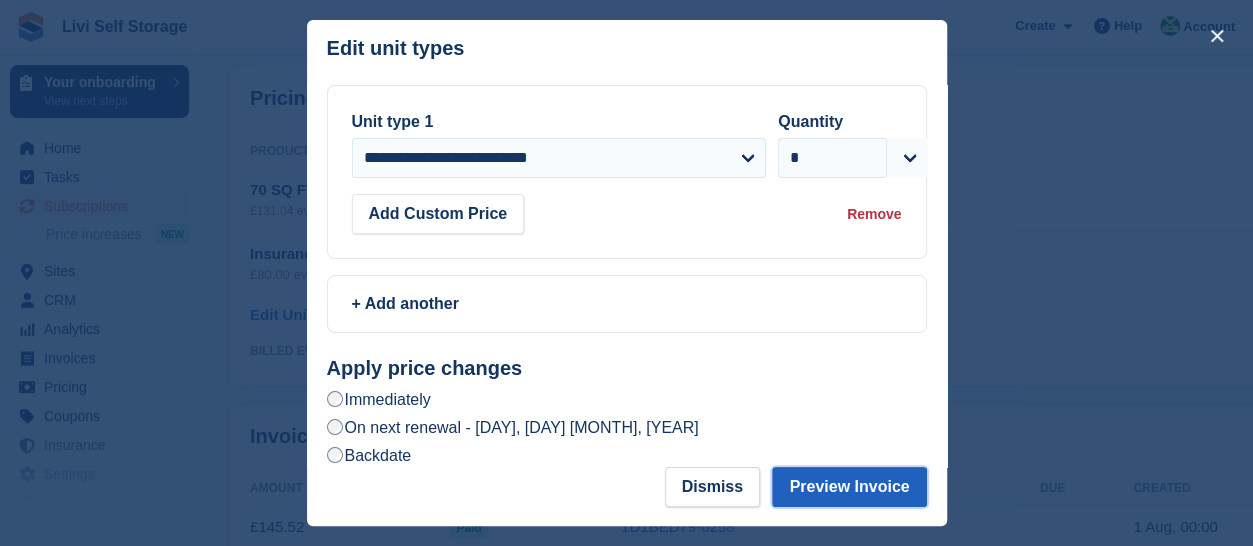 click on "Preview Invoice" at bounding box center [849, 487] 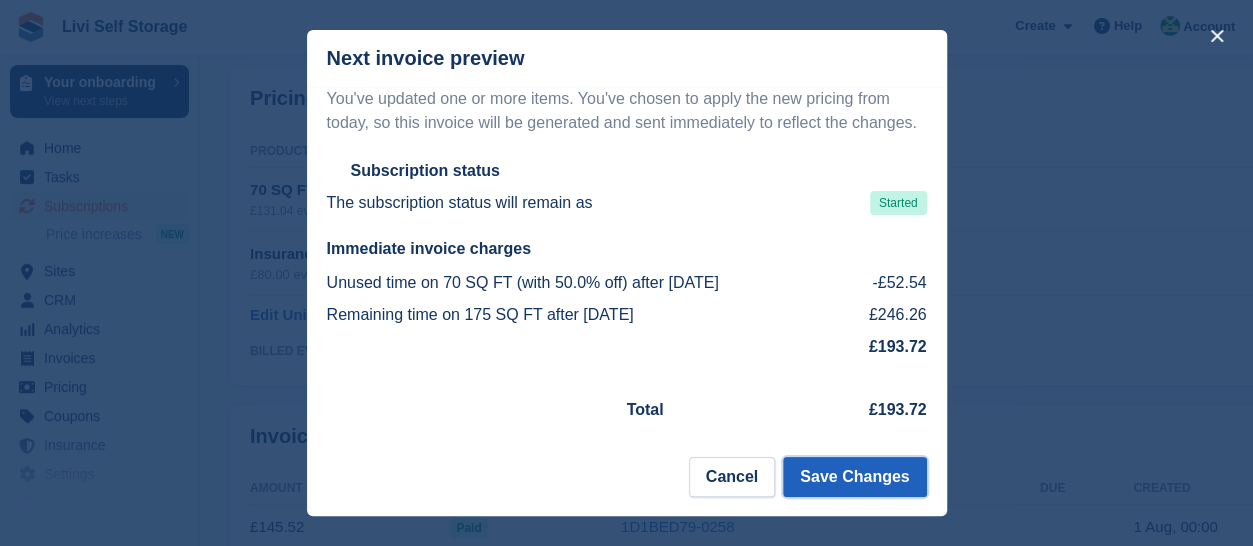 click on "Save Changes" at bounding box center [854, 477] 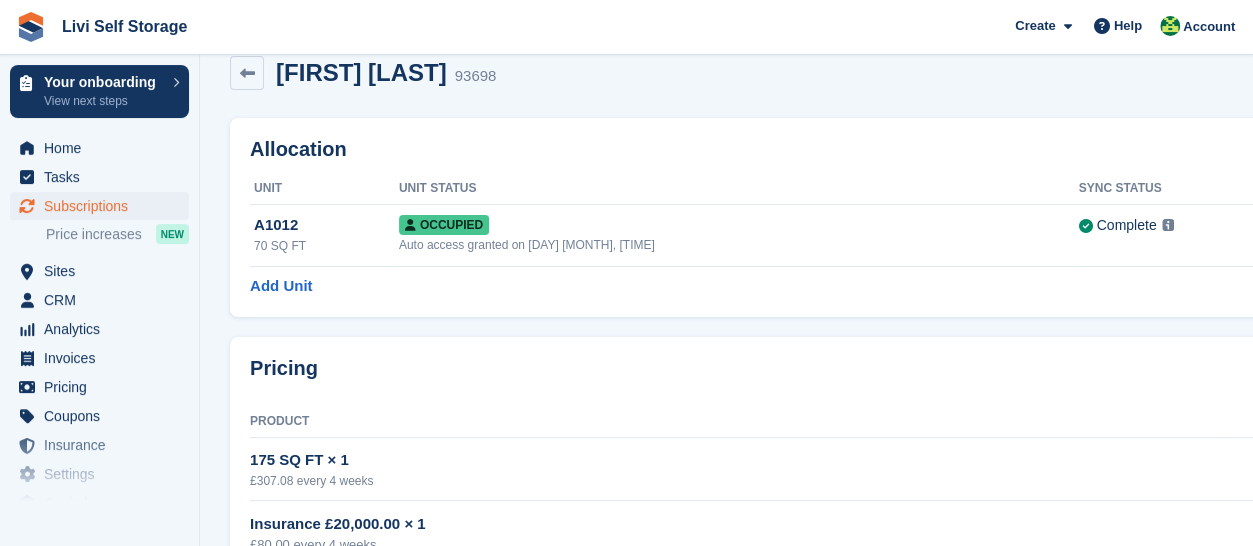 scroll, scrollTop: 0, scrollLeft: 0, axis: both 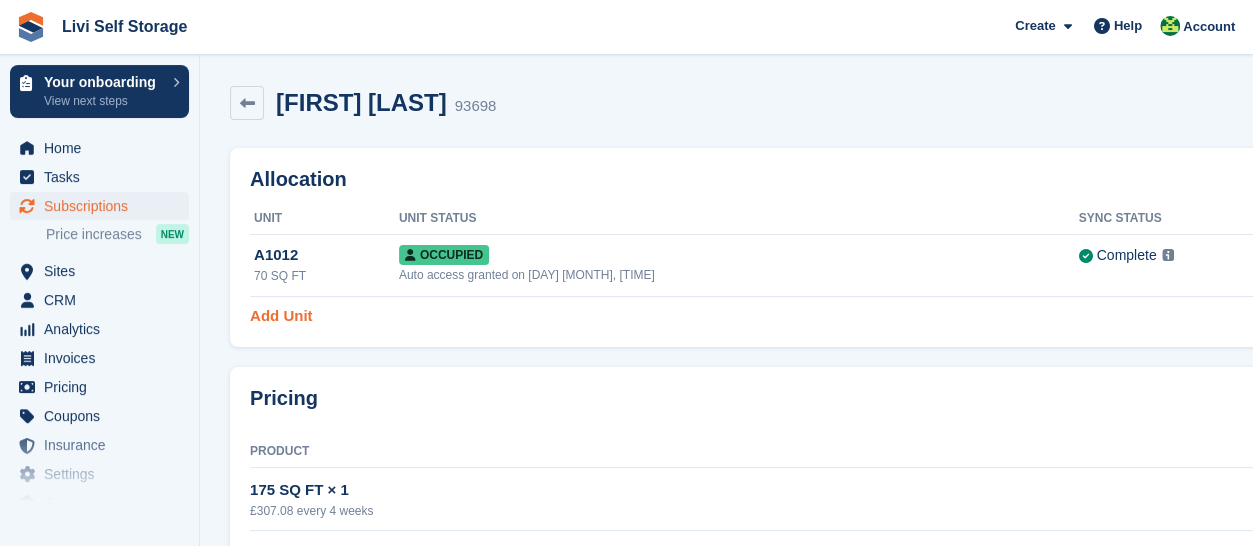 click on "Add Unit" at bounding box center [281, 316] 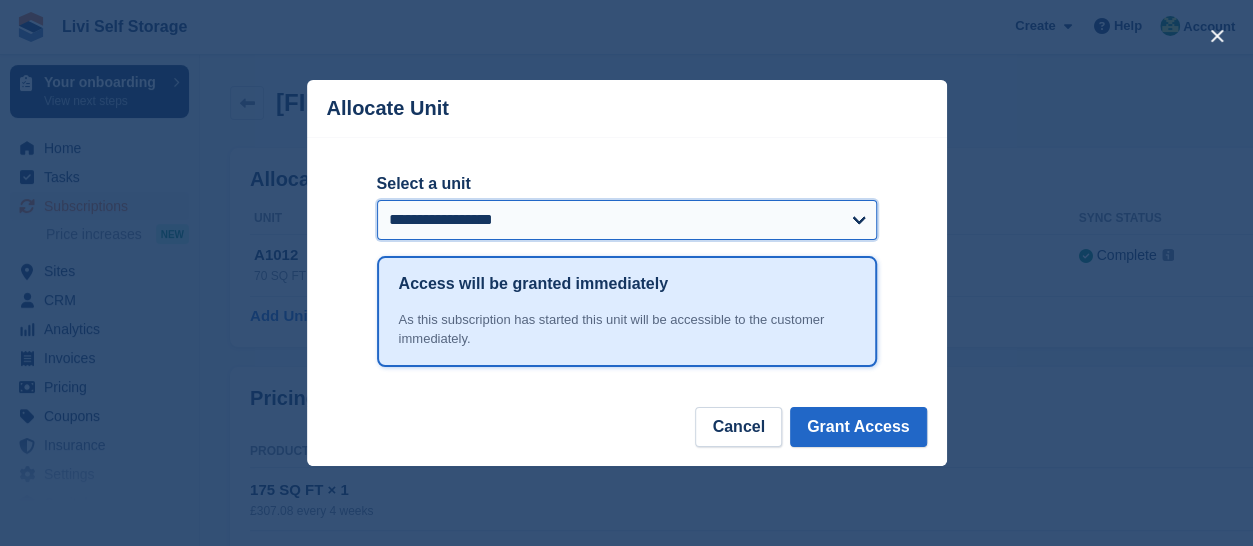 click on "**********" at bounding box center [627, 220] 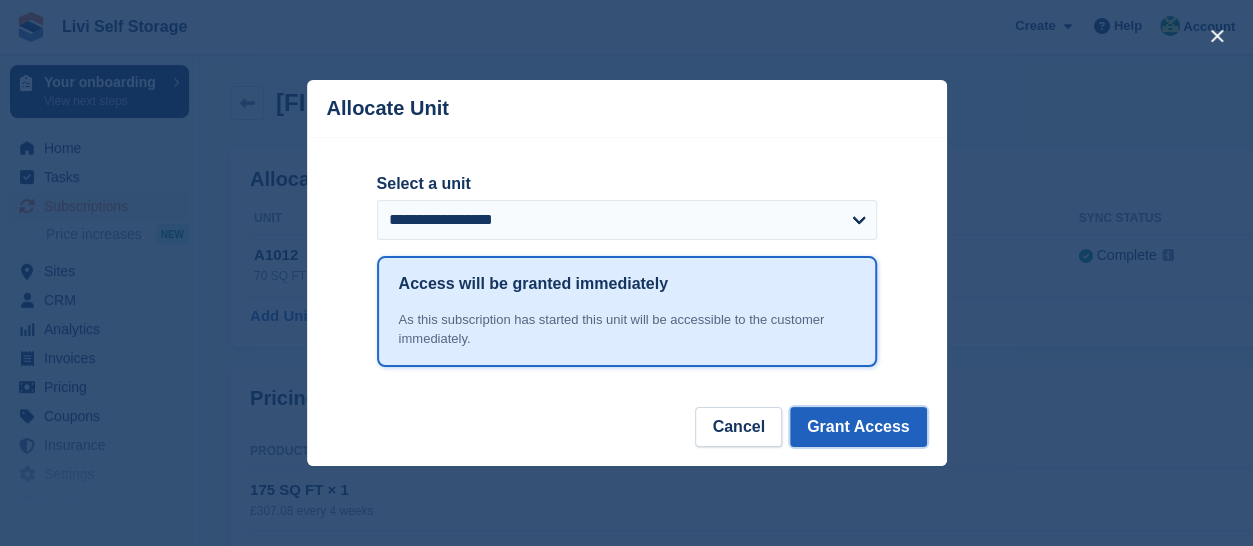 click on "Grant Access" at bounding box center (858, 427) 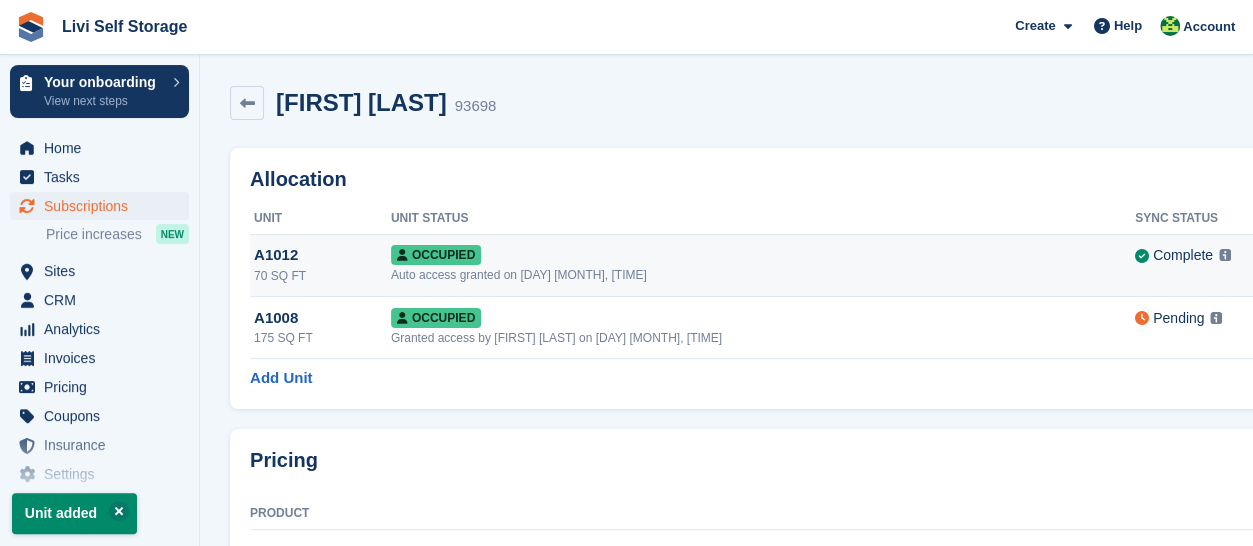 click on "Occupied" at bounding box center [763, 254] 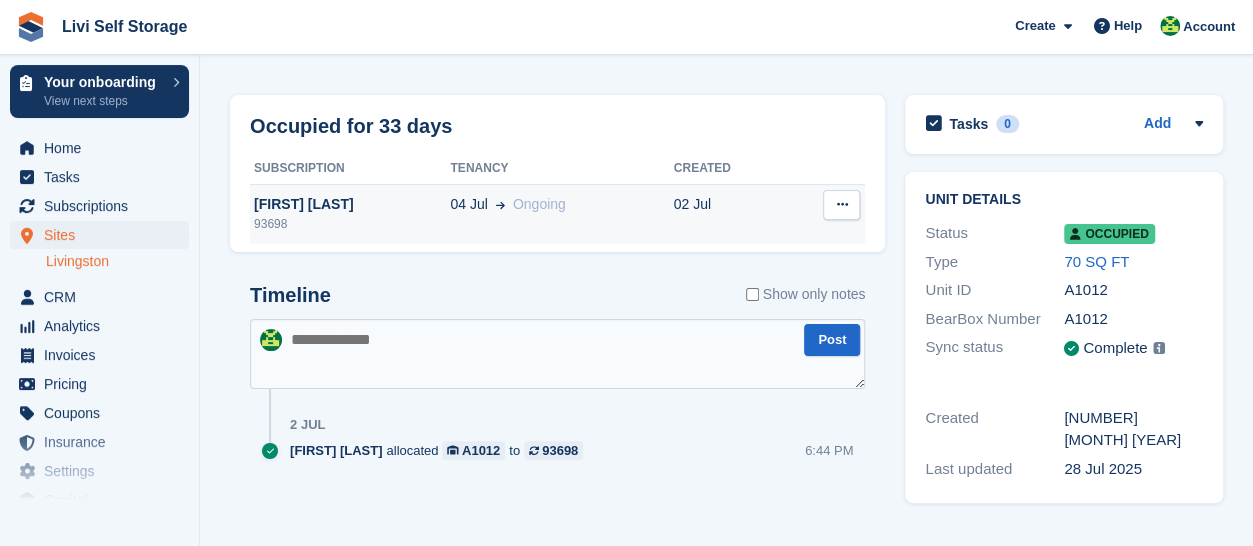 scroll, scrollTop: 0, scrollLeft: 0, axis: both 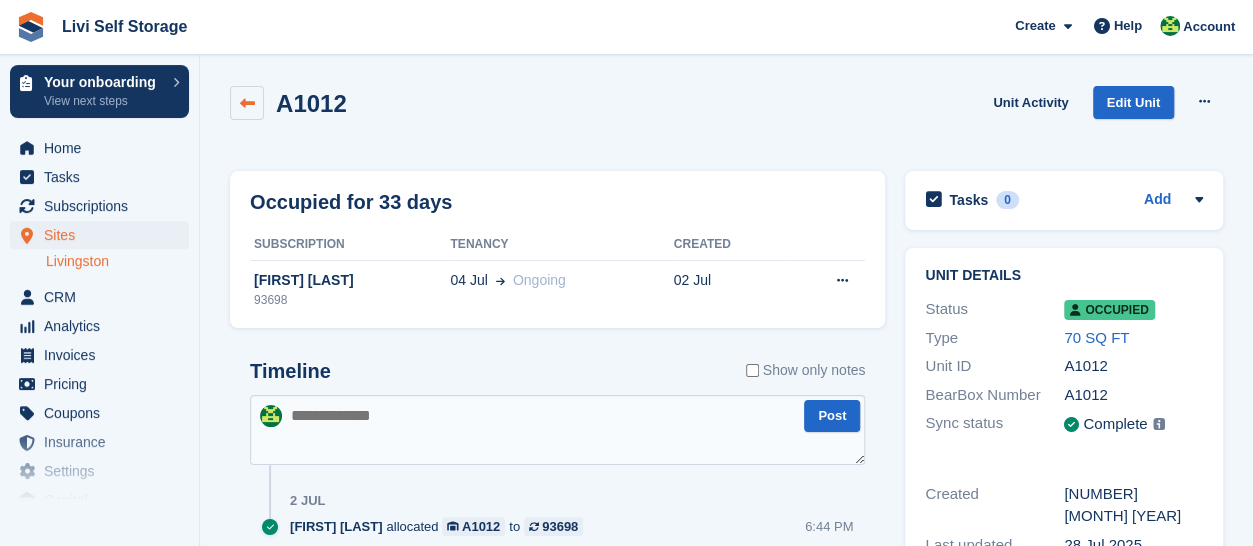 click at bounding box center [247, 103] 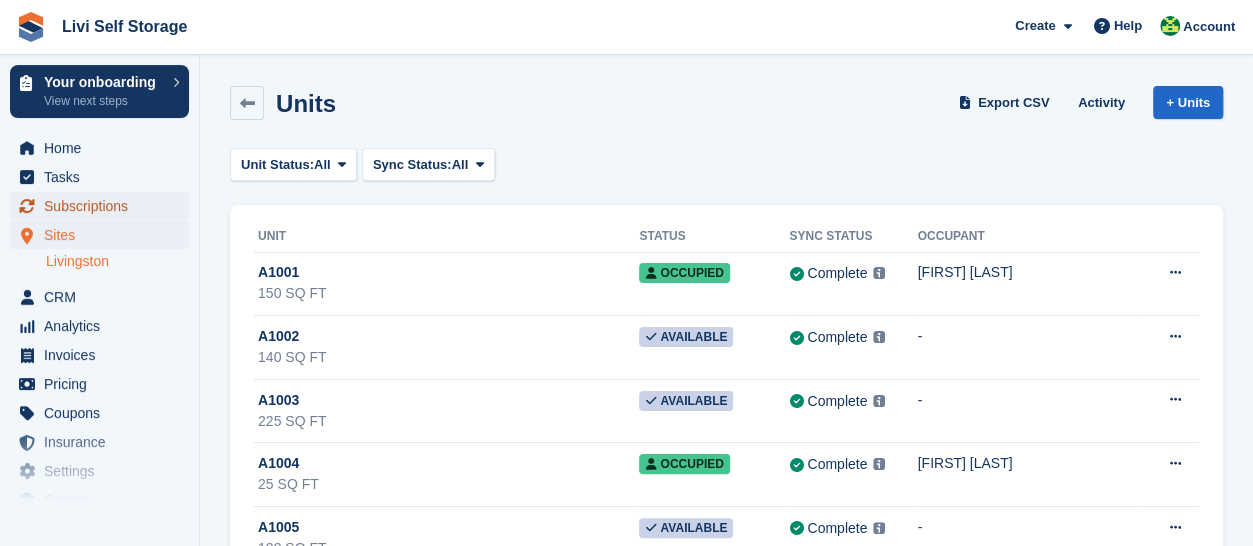 click on "Subscriptions" at bounding box center (104, 206) 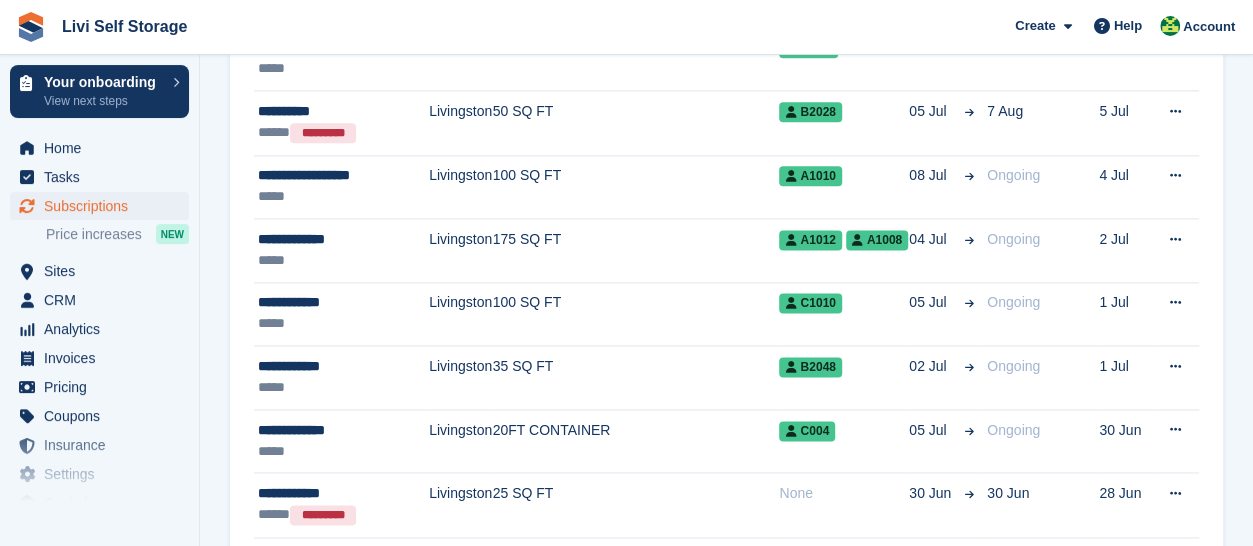 scroll, scrollTop: 1200, scrollLeft: 0, axis: vertical 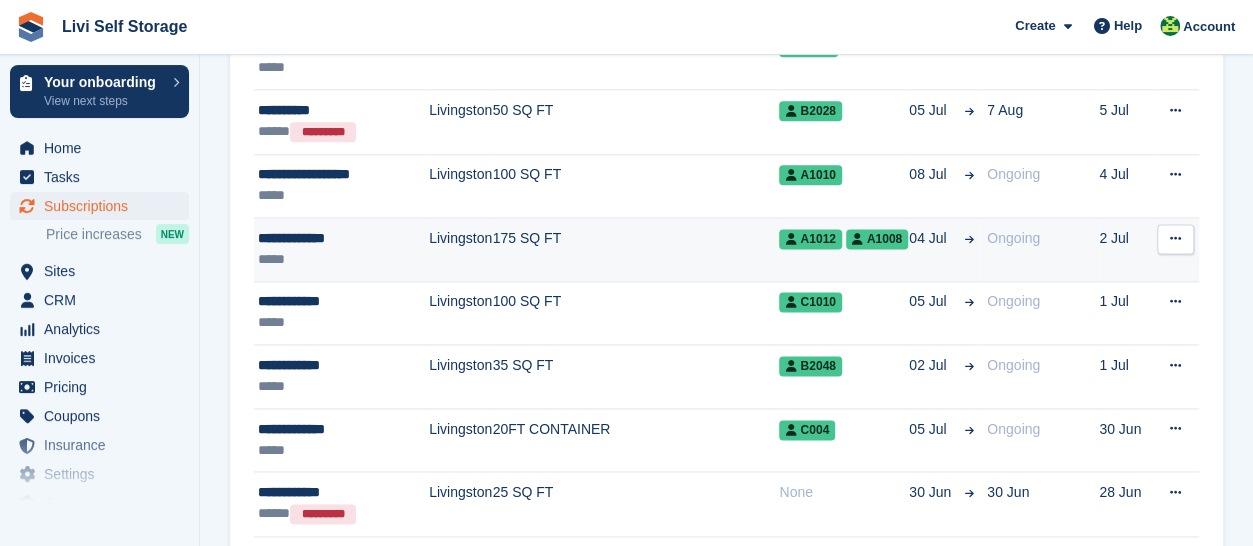 click on "**********" at bounding box center (343, 238) 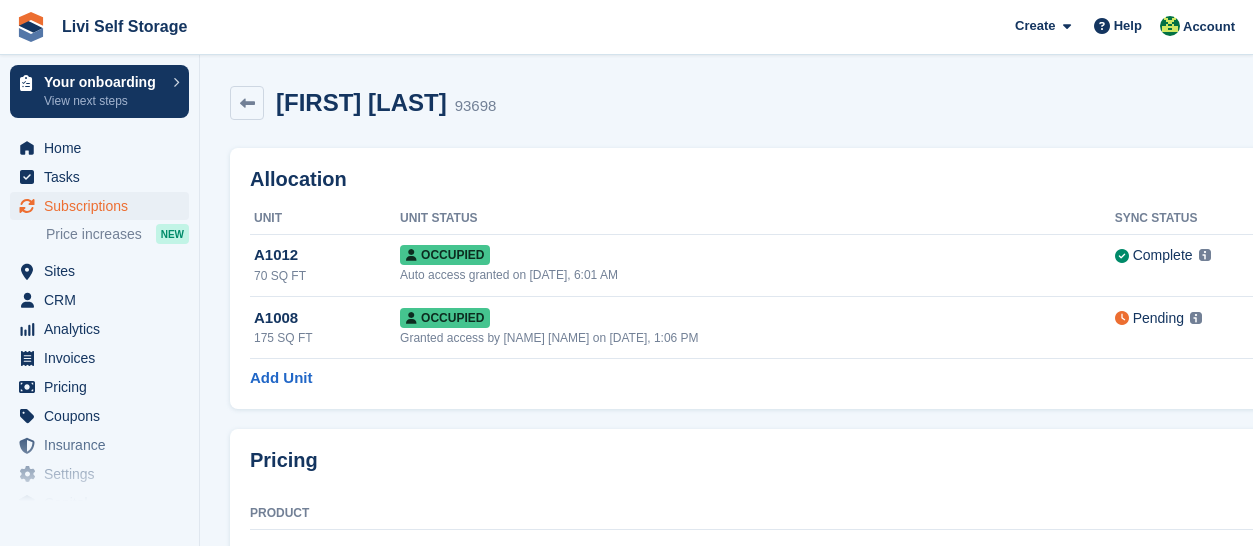 scroll, scrollTop: 0, scrollLeft: 0, axis: both 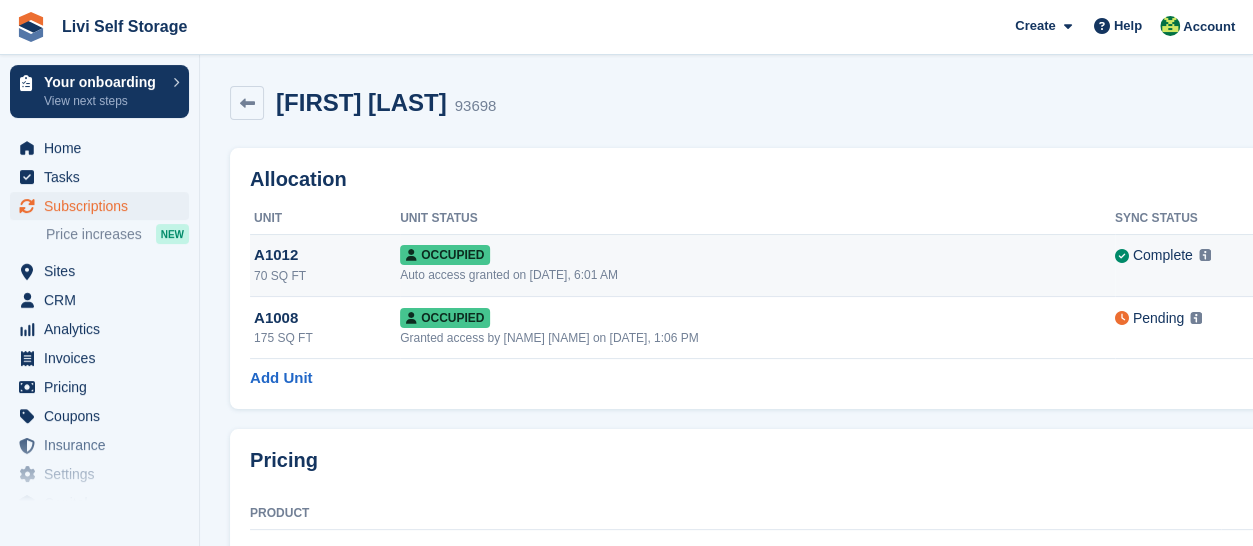 click on "Occupied" at bounding box center [445, 255] 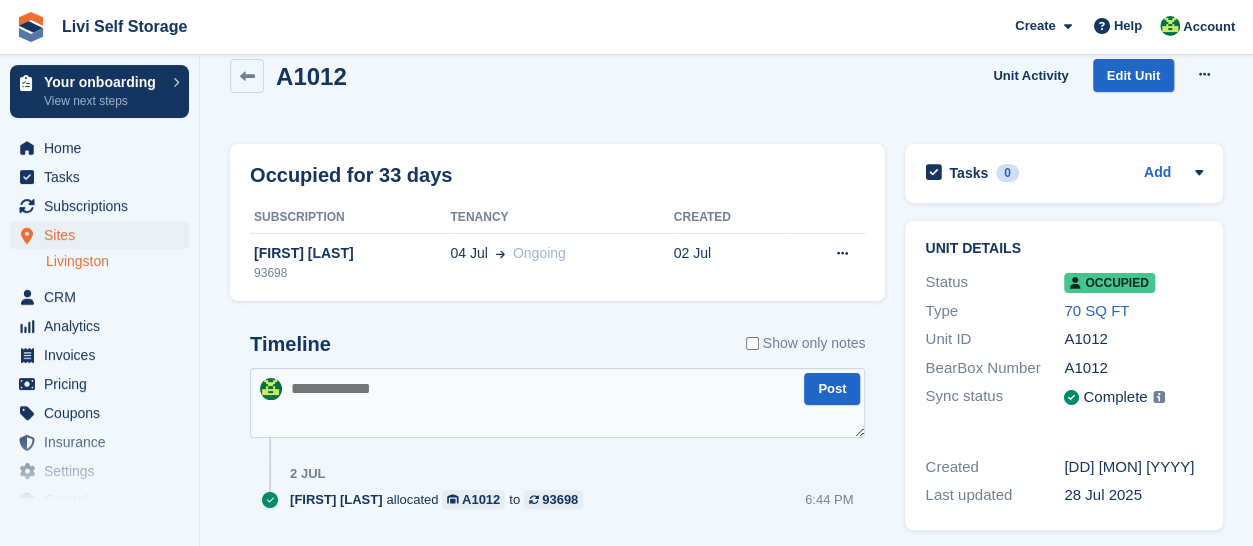 scroll, scrollTop: 0, scrollLeft: 0, axis: both 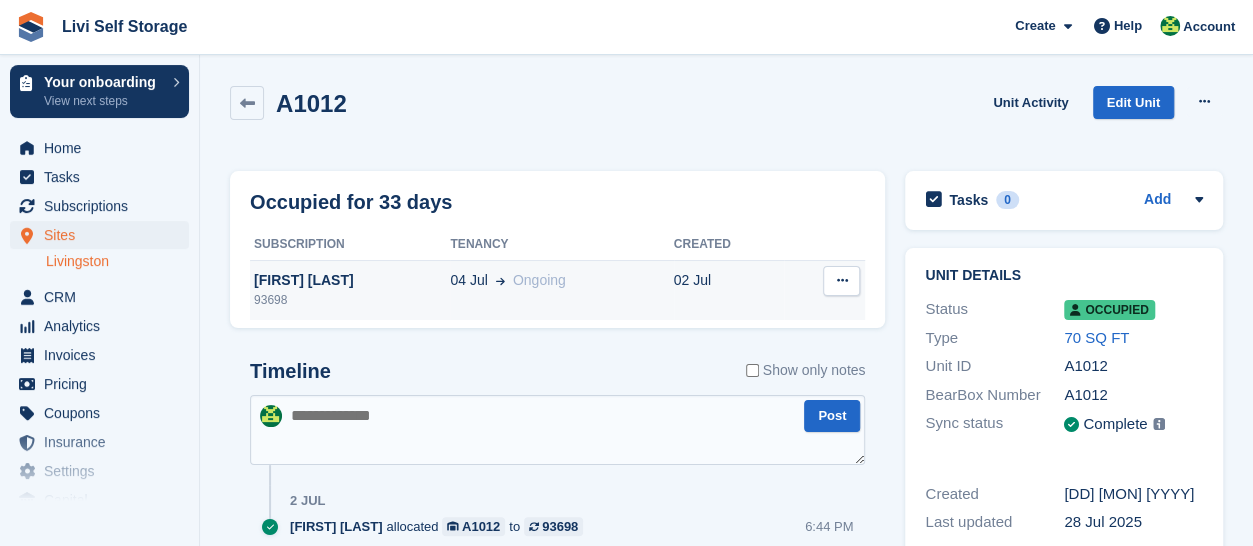 click at bounding box center (841, 281) 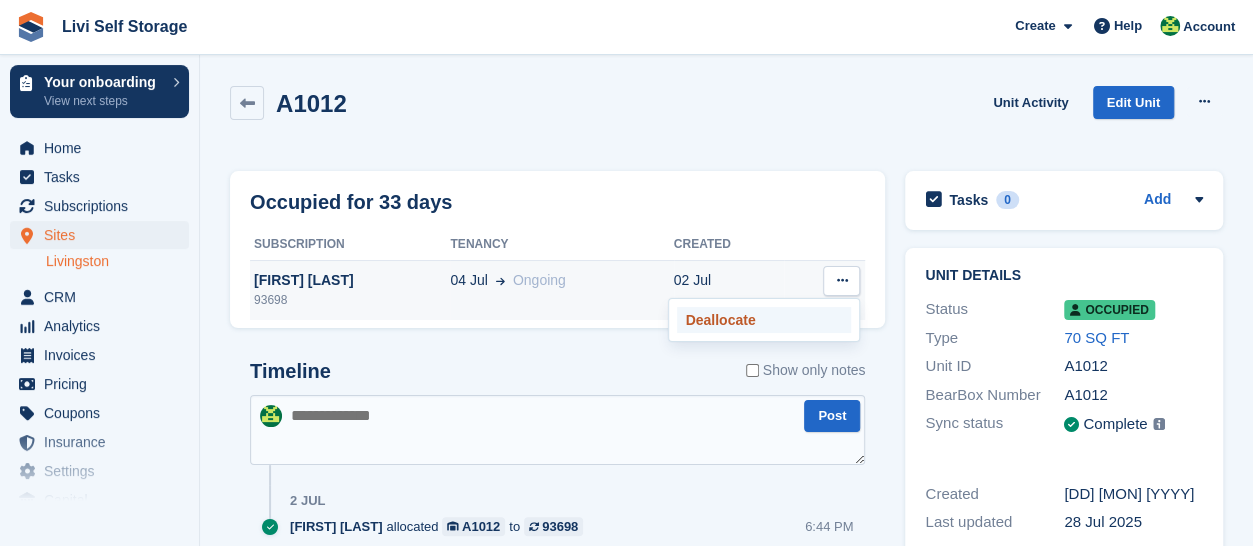 click on "Deallocate" at bounding box center (764, 320) 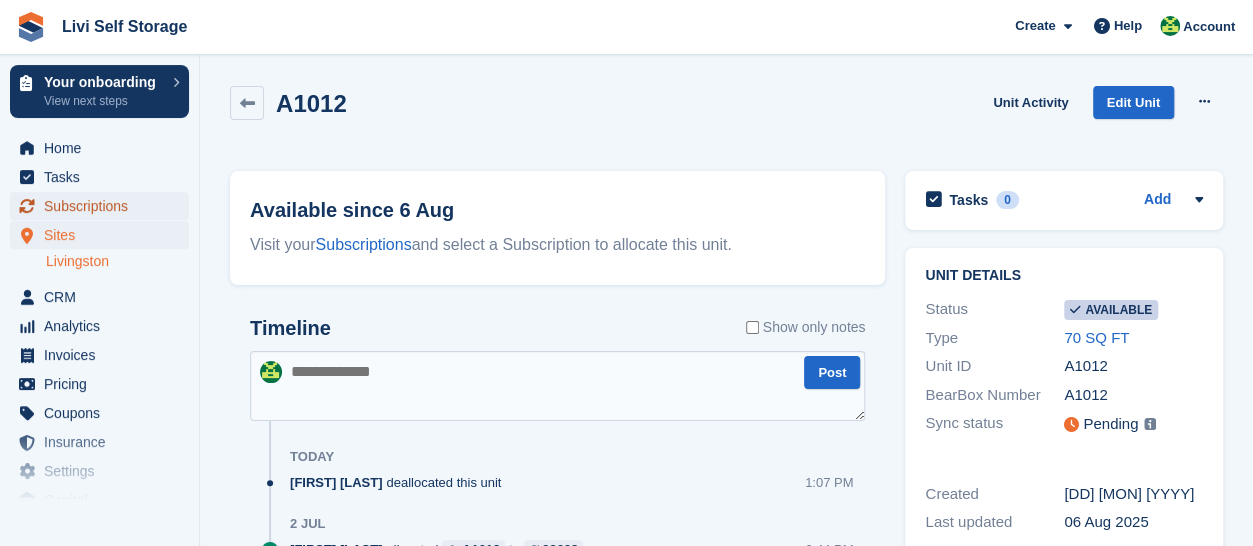 click on "Subscriptions" at bounding box center (104, 206) 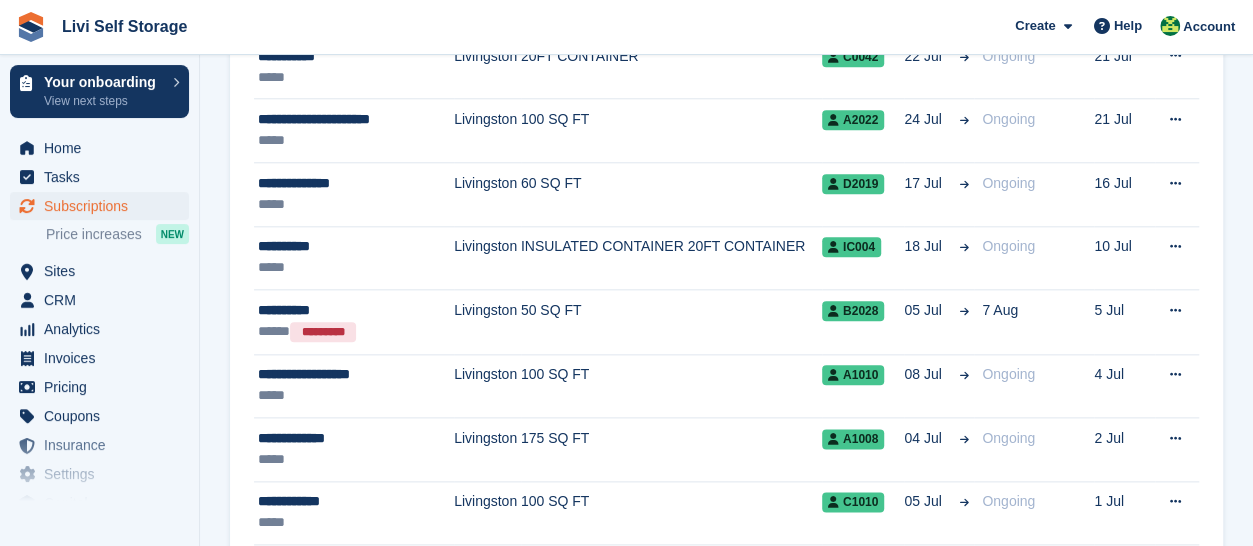 scroll, scrollTop: 1100, scrollLeft: 0, axis: vertical 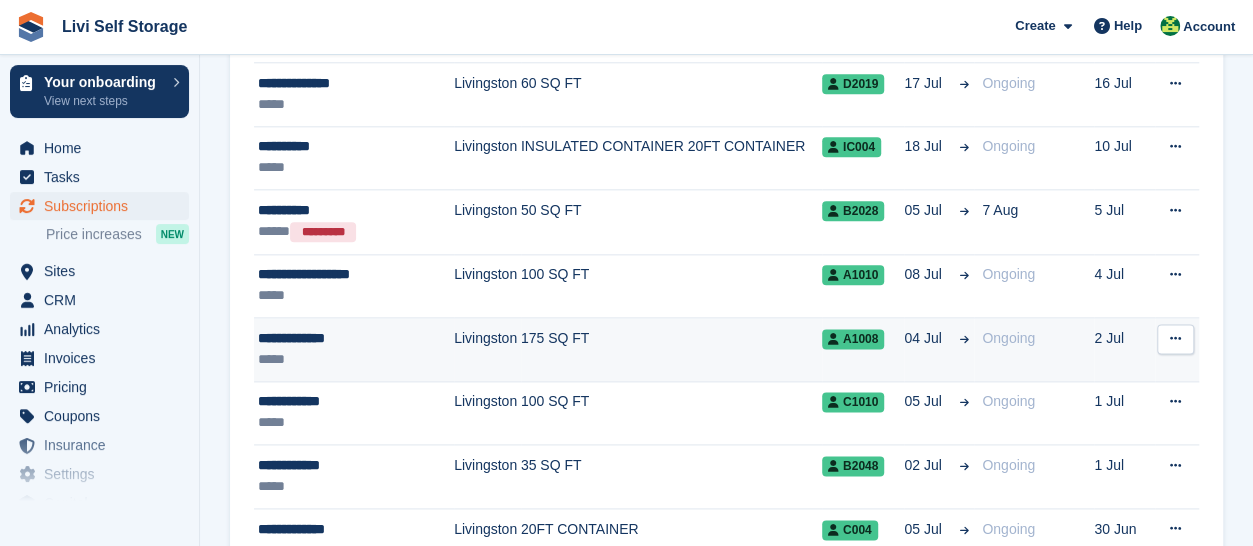 click on "**********" at bounding box center [350, 338] 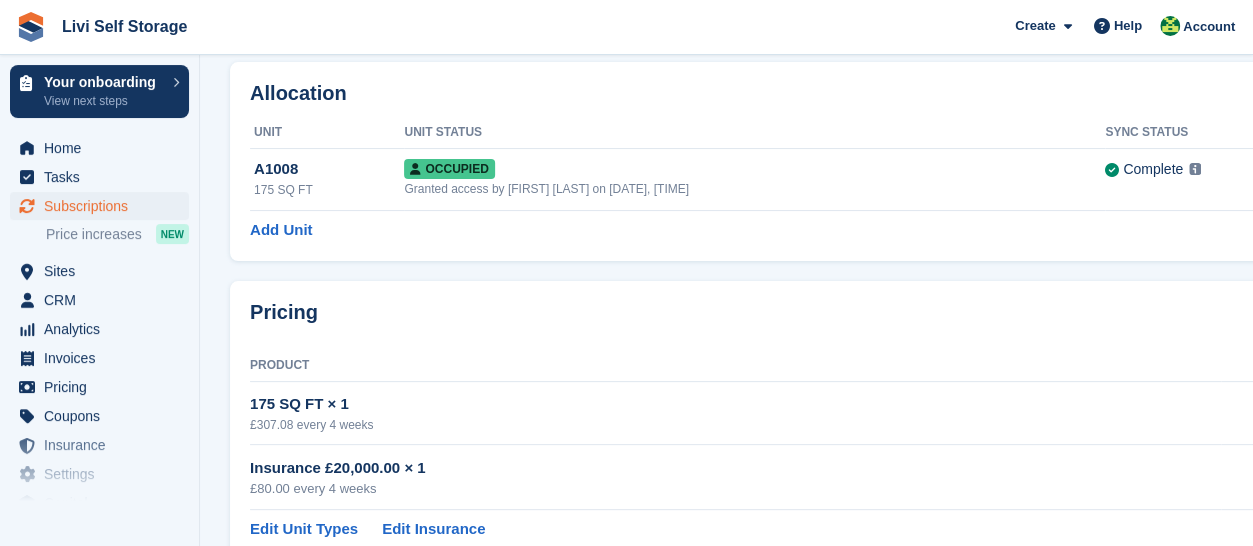 scroll, scrollTop: 0, scrollLeft: 0, axis: both 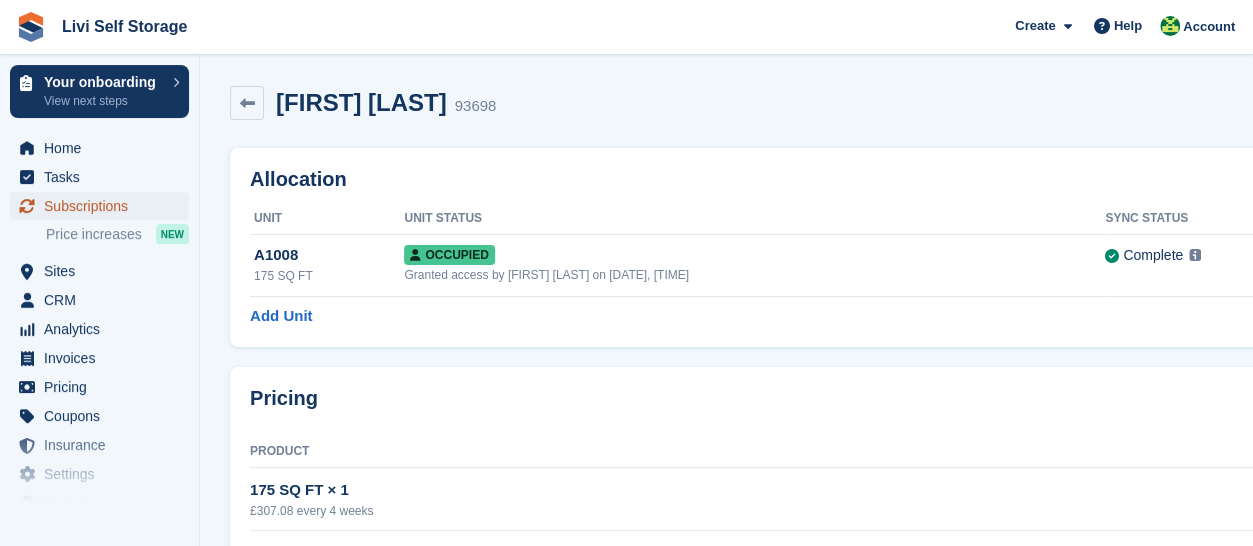 click on "Subscriptions" at bounding box center [104, 206] 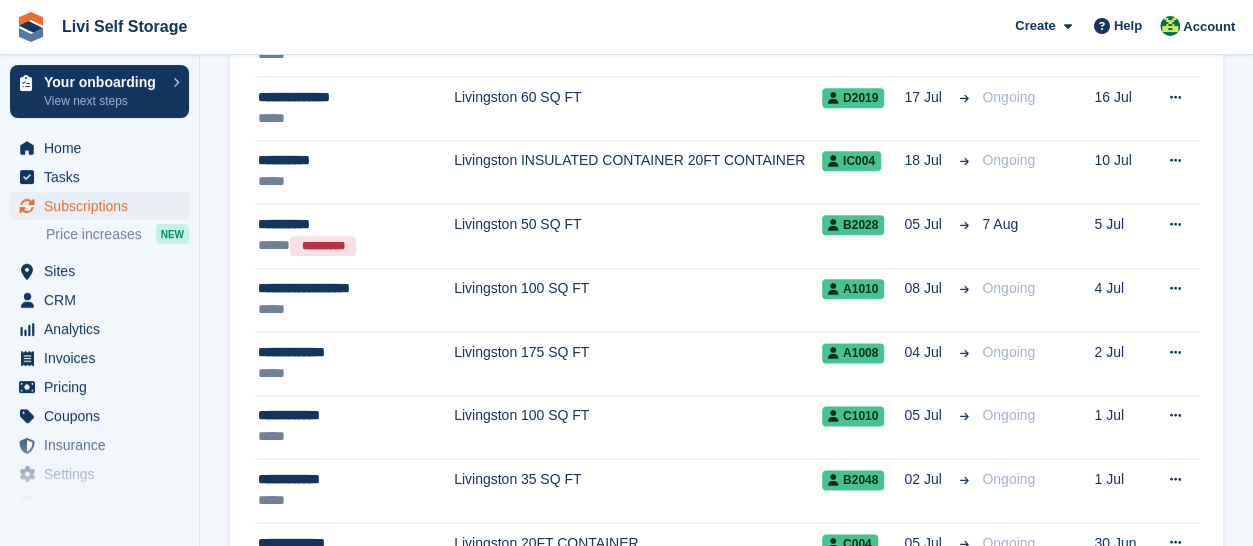 scroll, scrollTop: 1100, scrollLeft: 0, axis: vertical 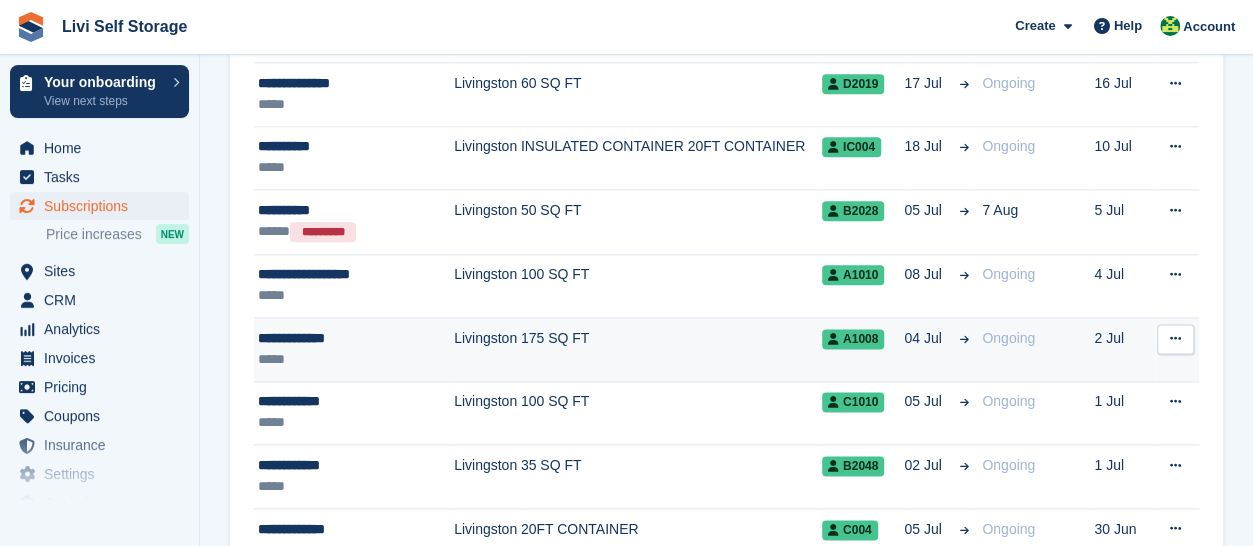 click on "**********" at bounding box center (350, 338) 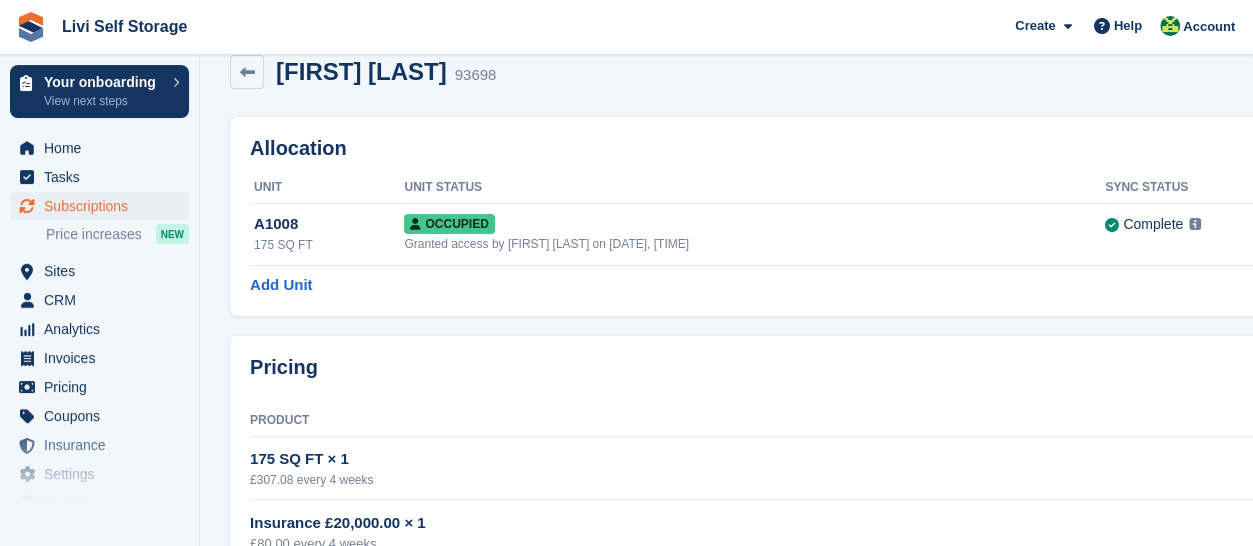 scroll, scrollTop: 0, scrollLeft: 0, axis: both 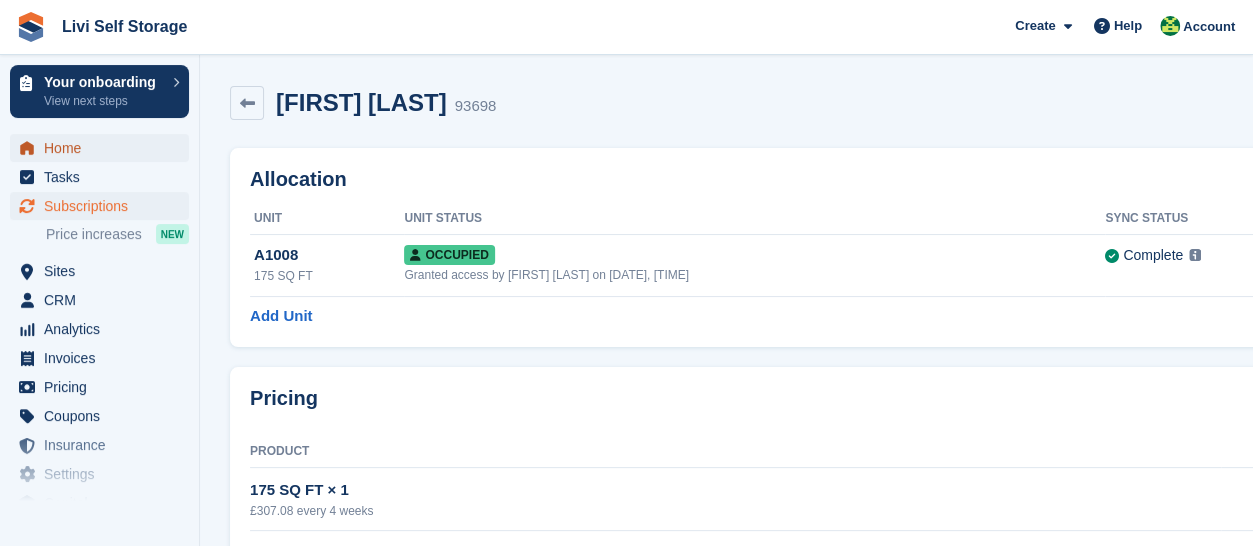 click on "Home" at bounding box center (104, 148) 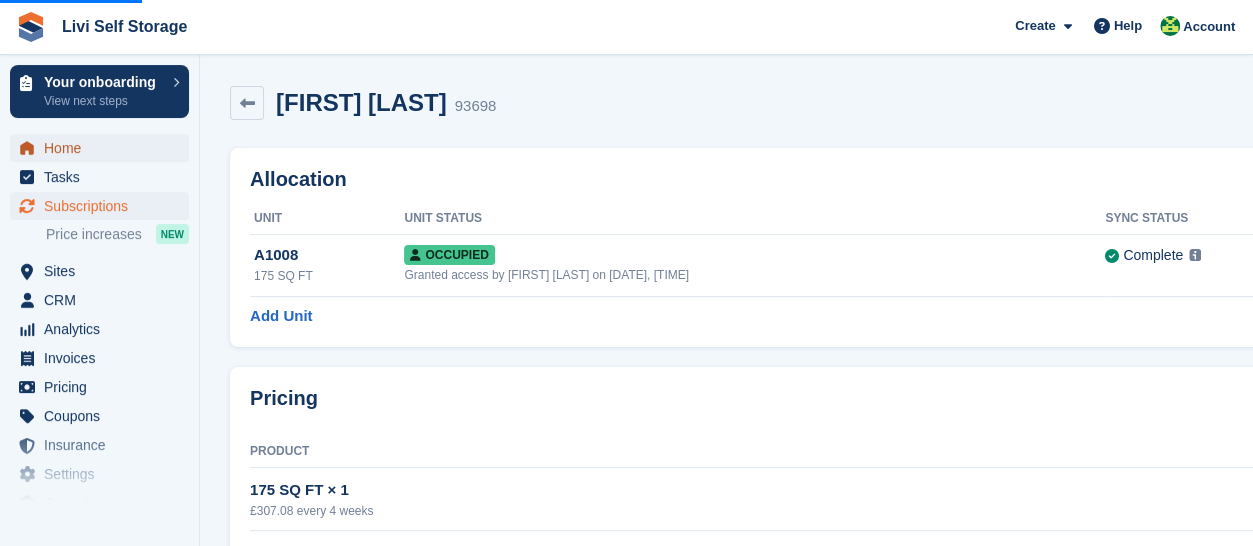 click on "Home" at bounding box center [104, 148] 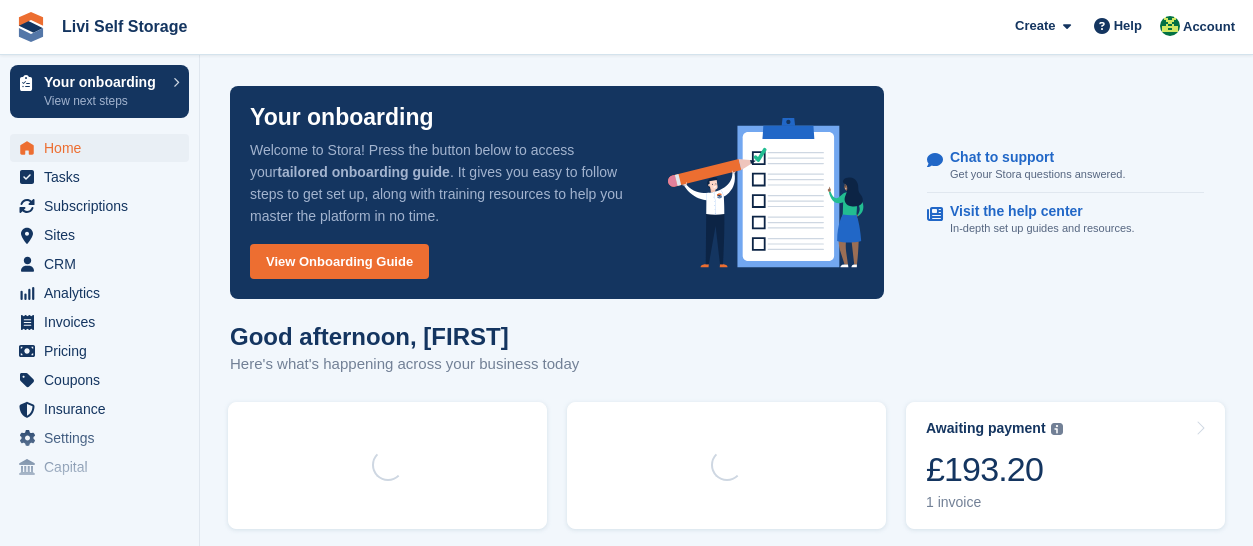 scroll, scrollTop: 0, scrollLeft: 0, axis: both 